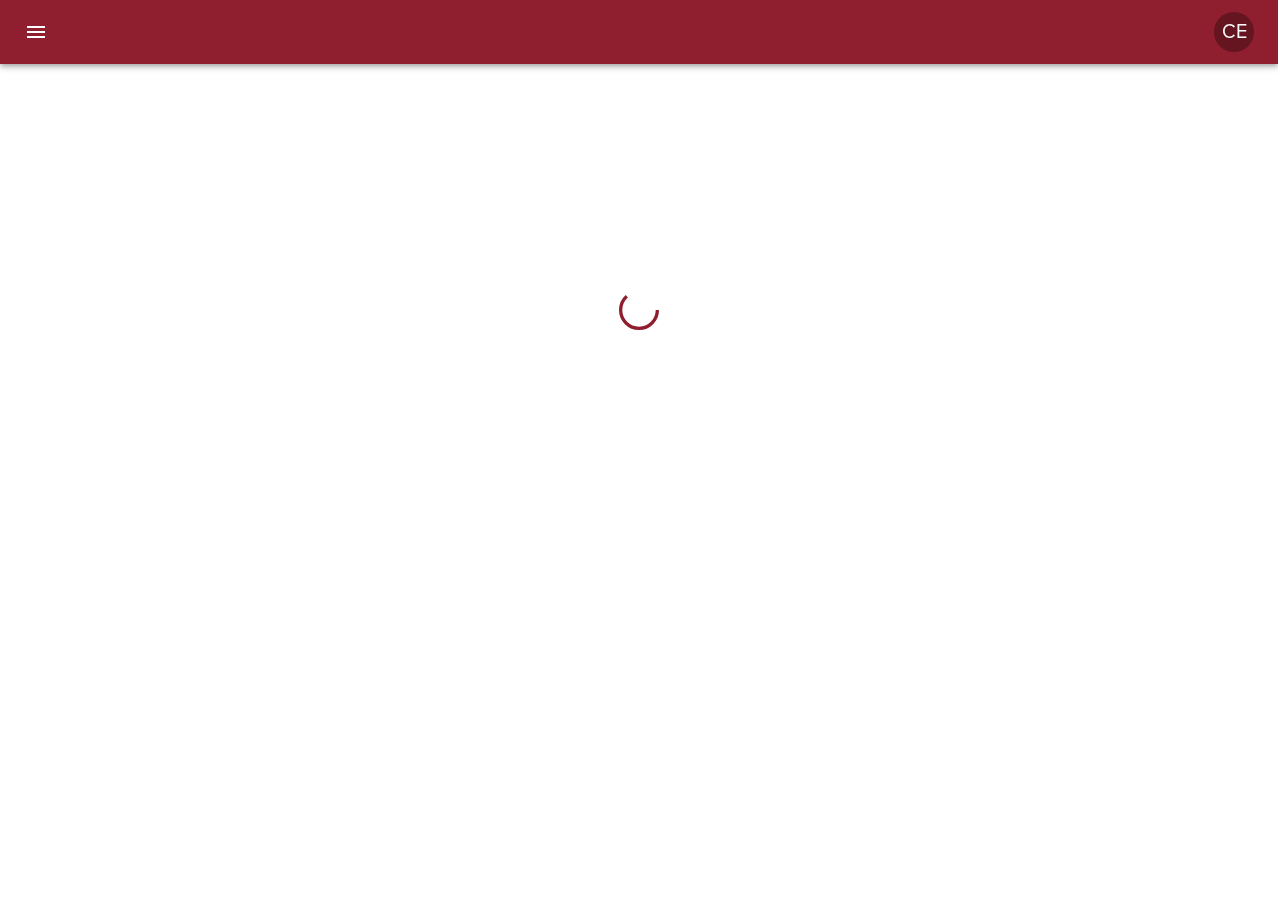 scroll, scrollTop: 0, scrollLeft: 0, axis: both 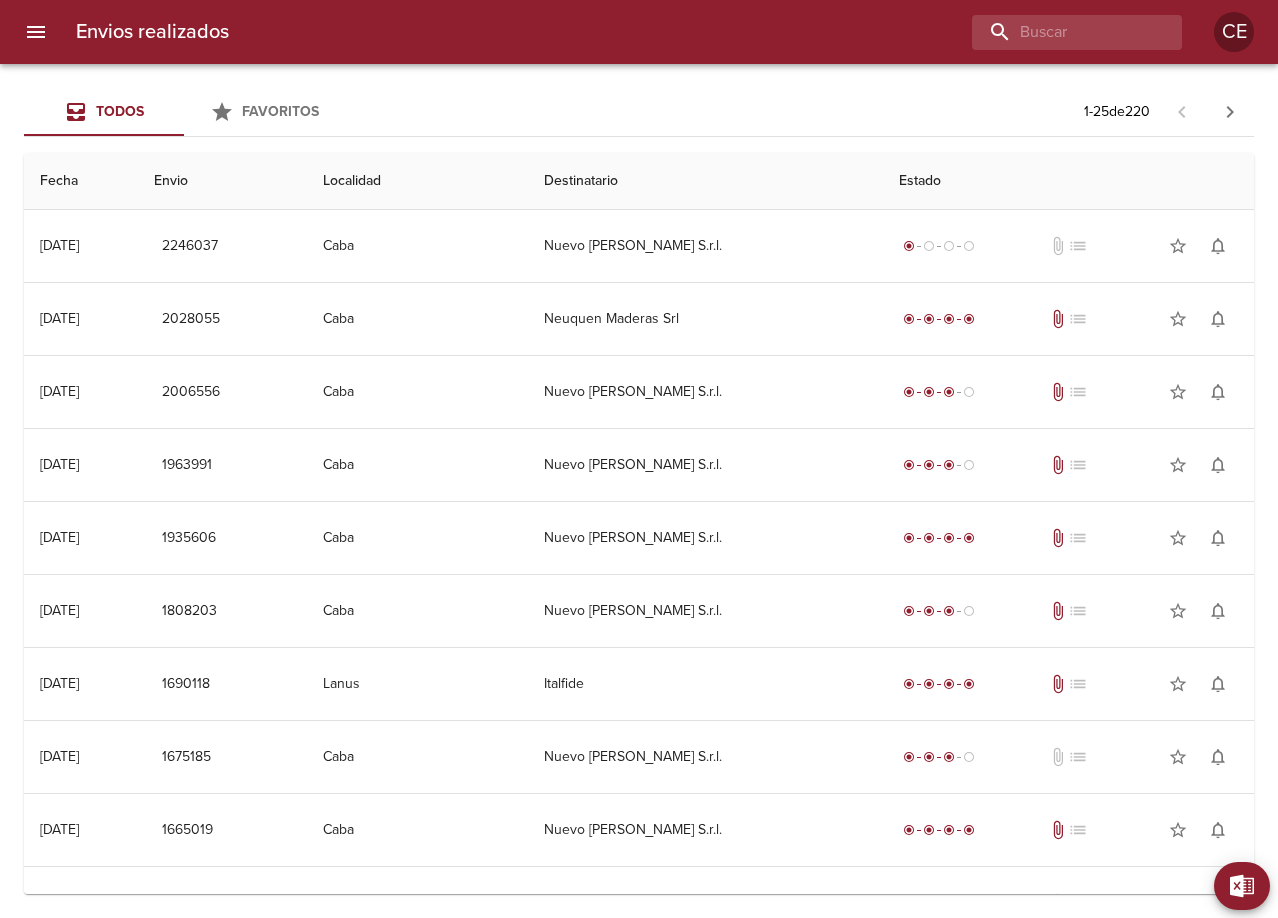 click on "Todos" at bounding box center [120, 111] 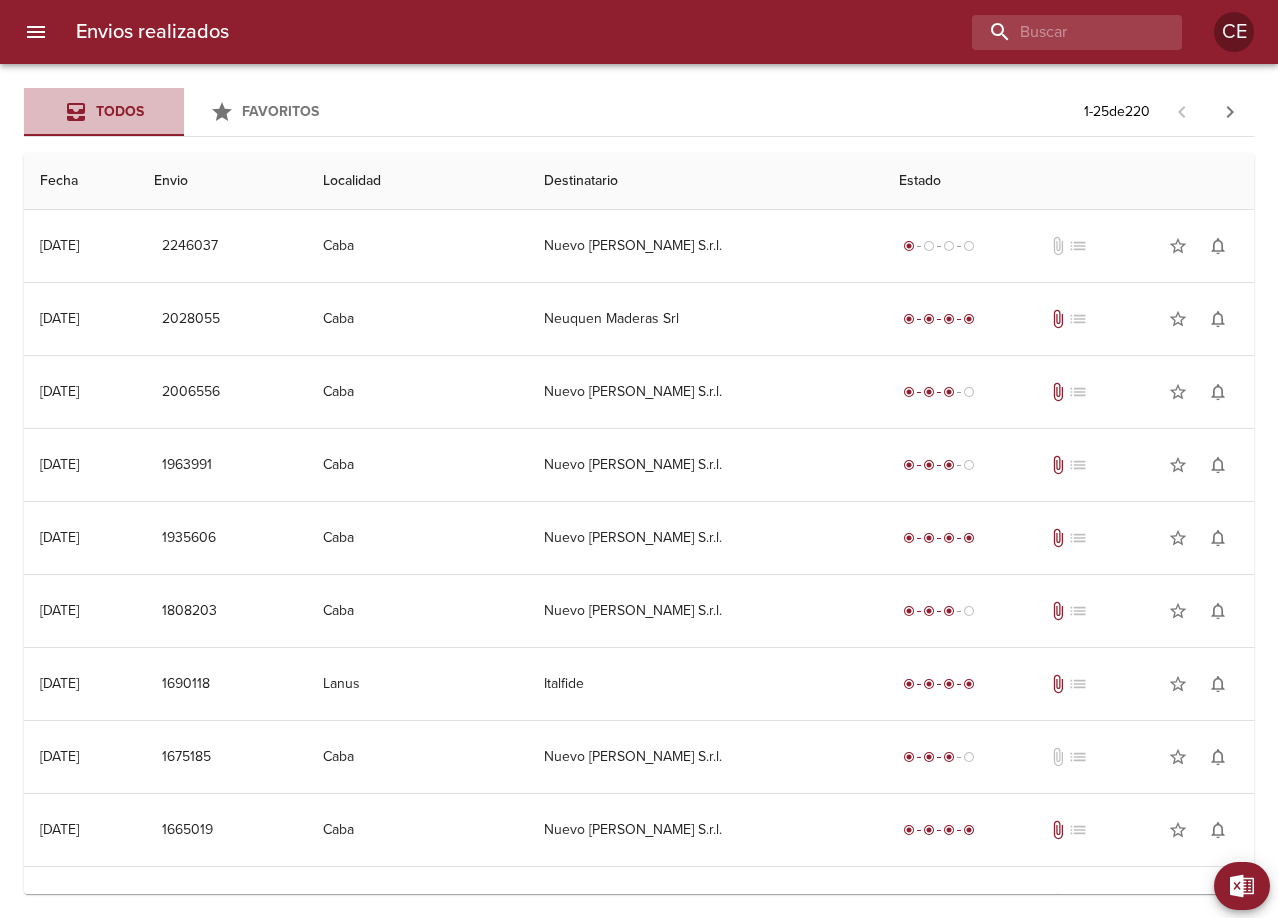 click on "Todos" at bounding box center [120, 111] 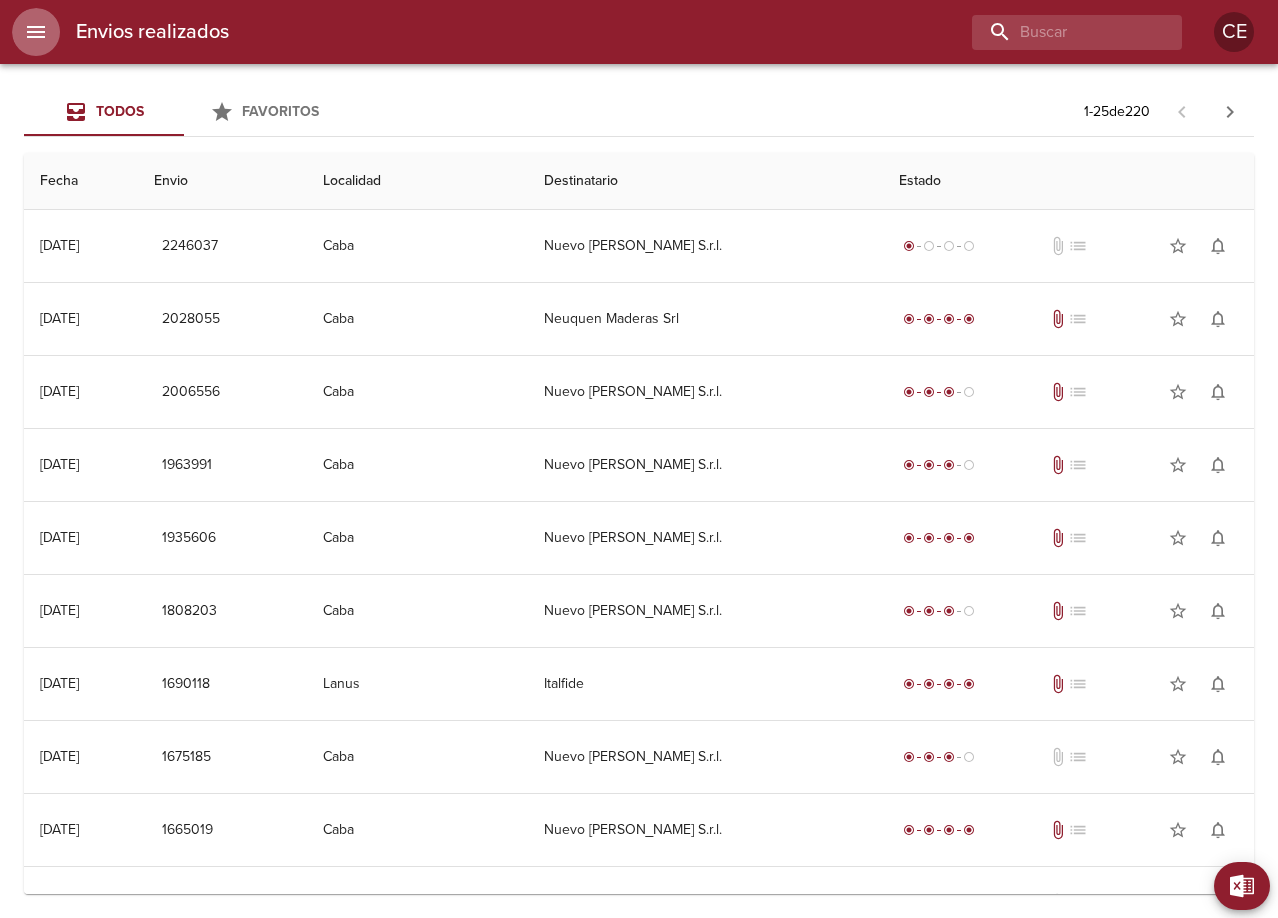 click 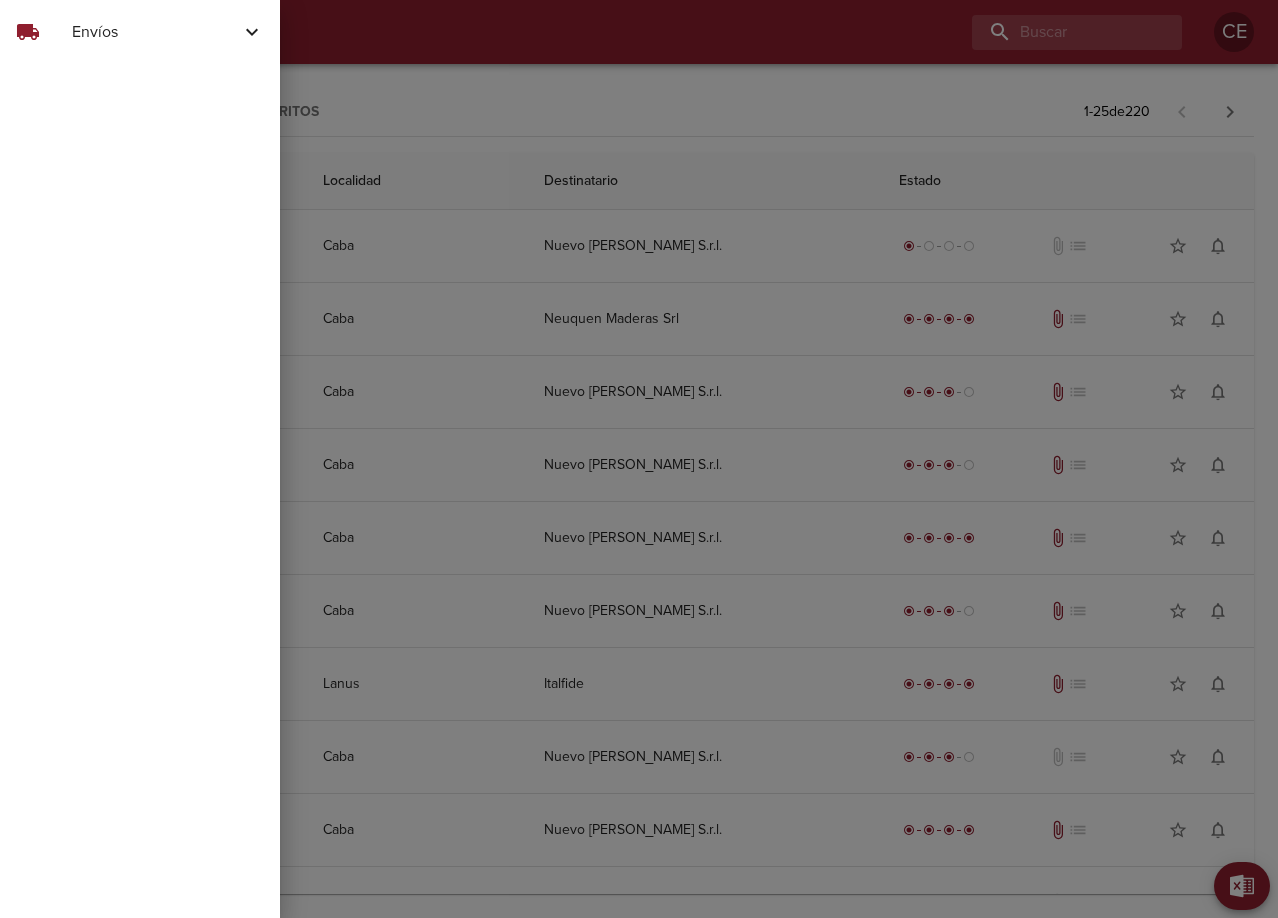 click on "Envíos" at bounding box center (156, 32) 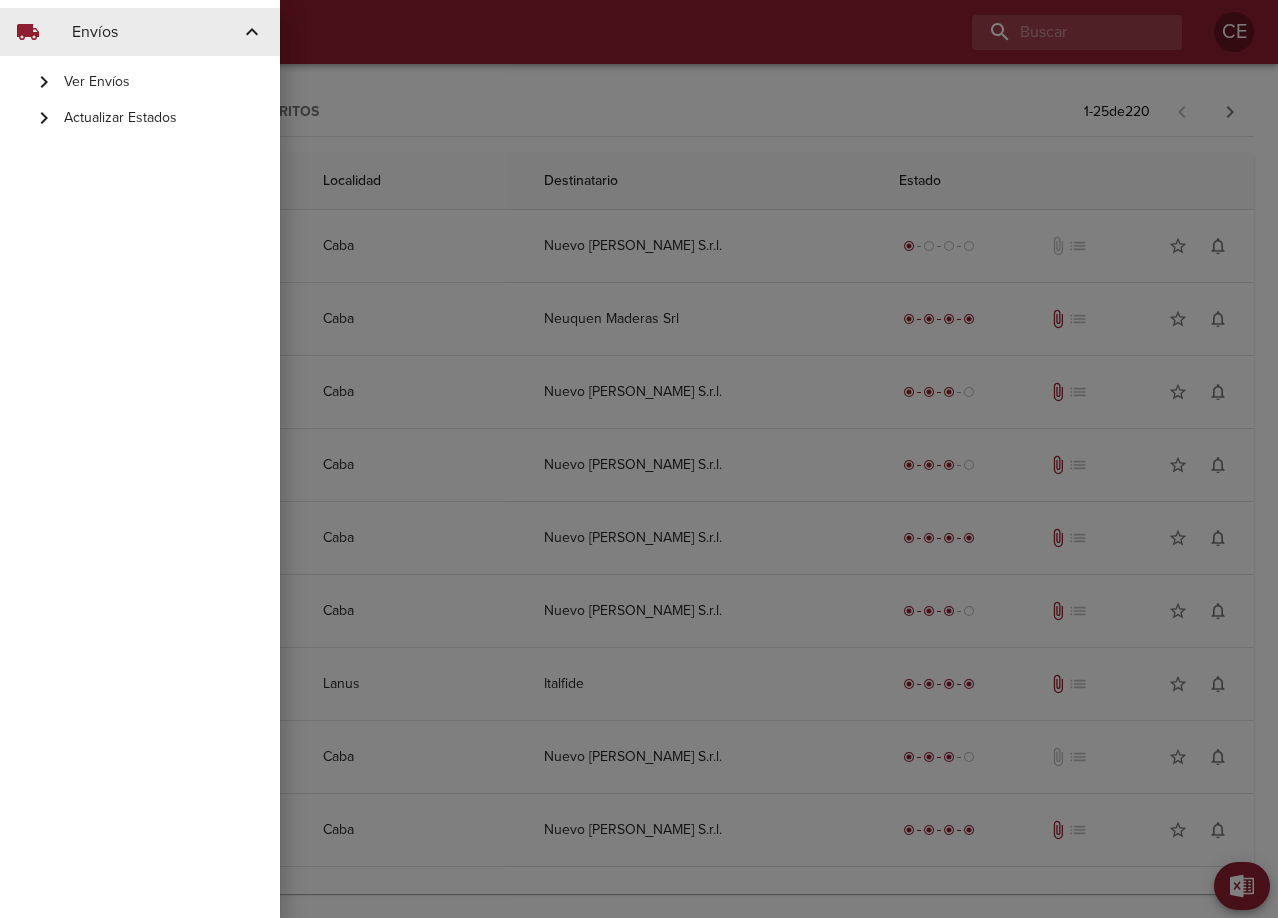 click on "Actualizar Estados" at bounding box center (140, 118) 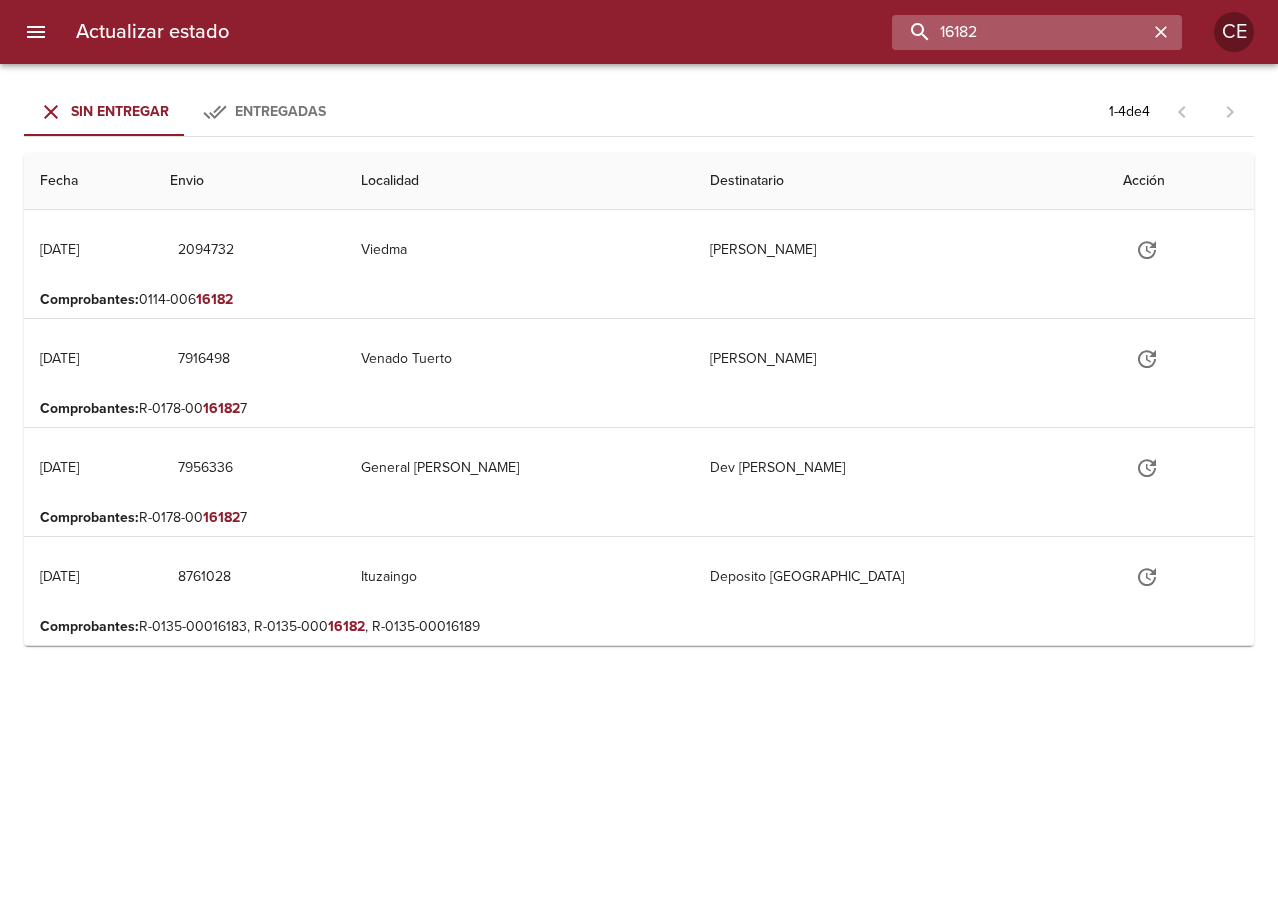 click on "16182" at bounding box center [1020, 32] 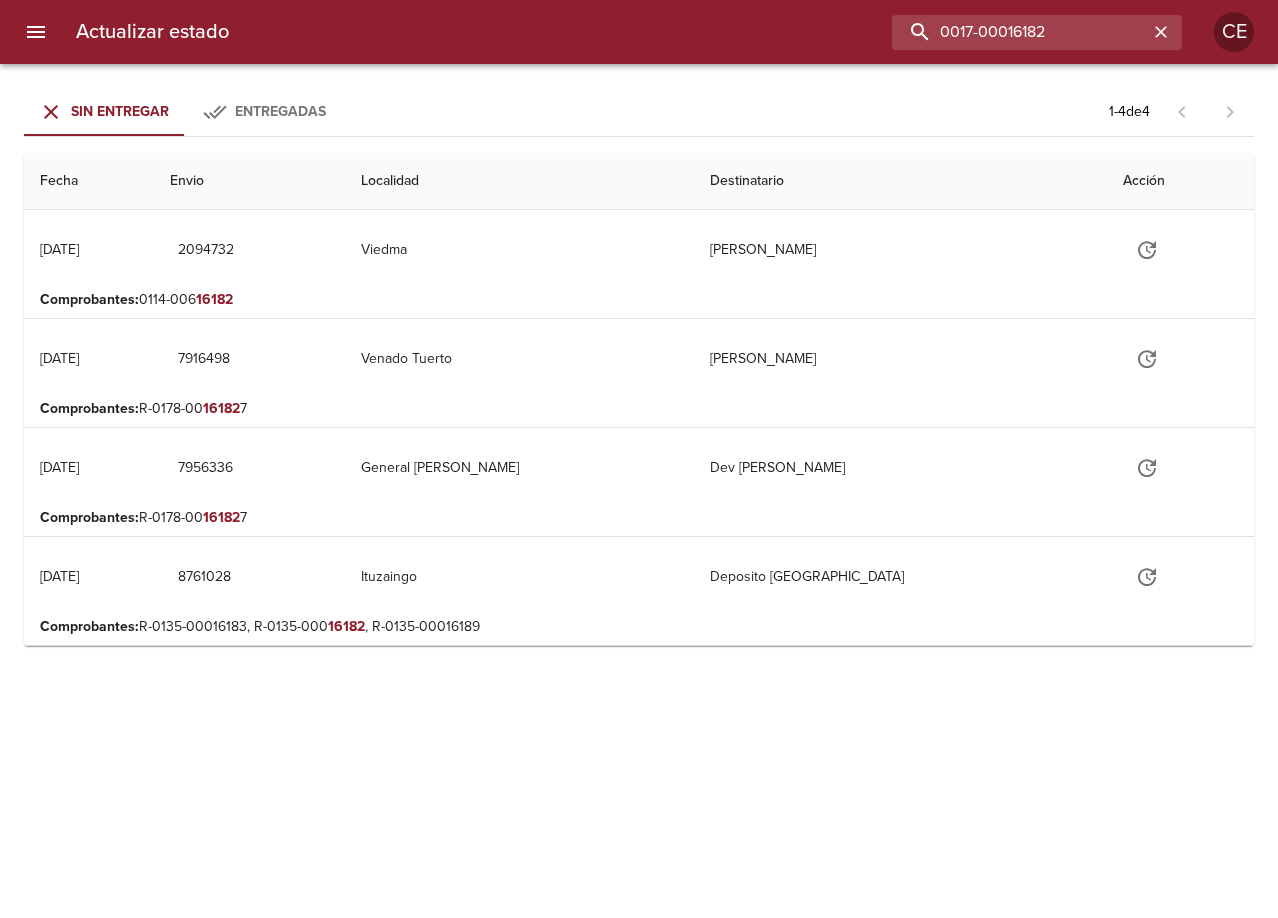 type on "0017-00016182" 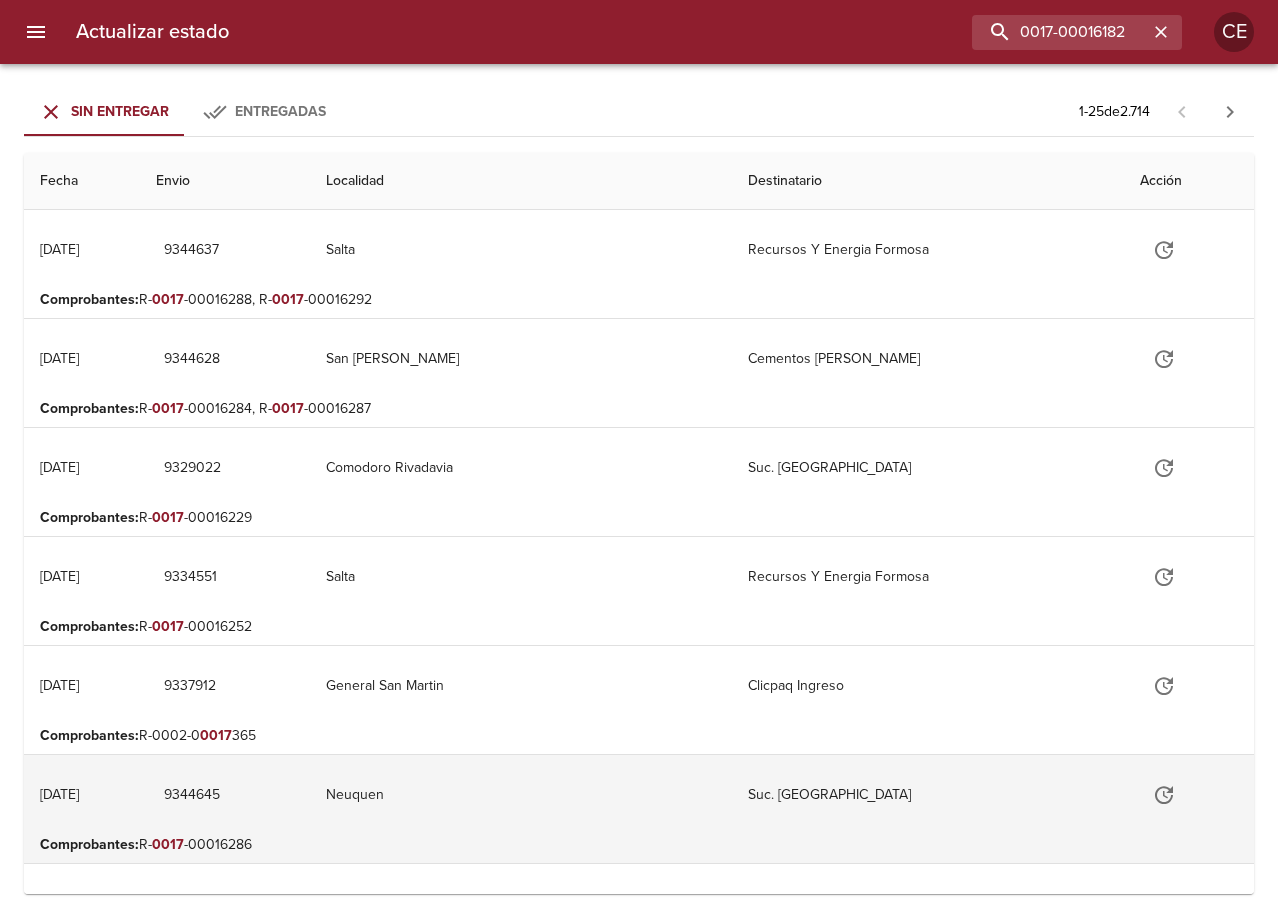 click on "9344645" at bounding box center [225, 795] 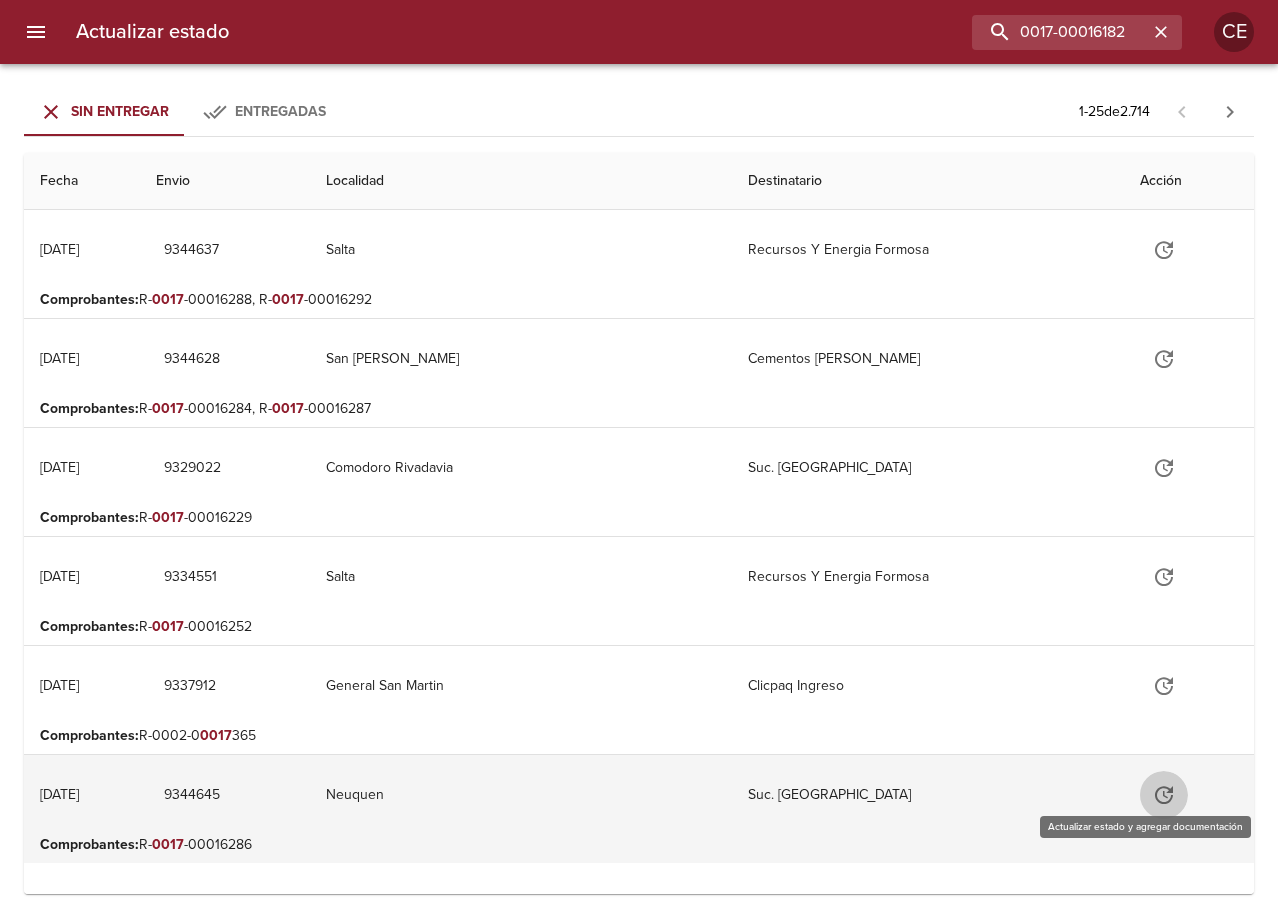 click 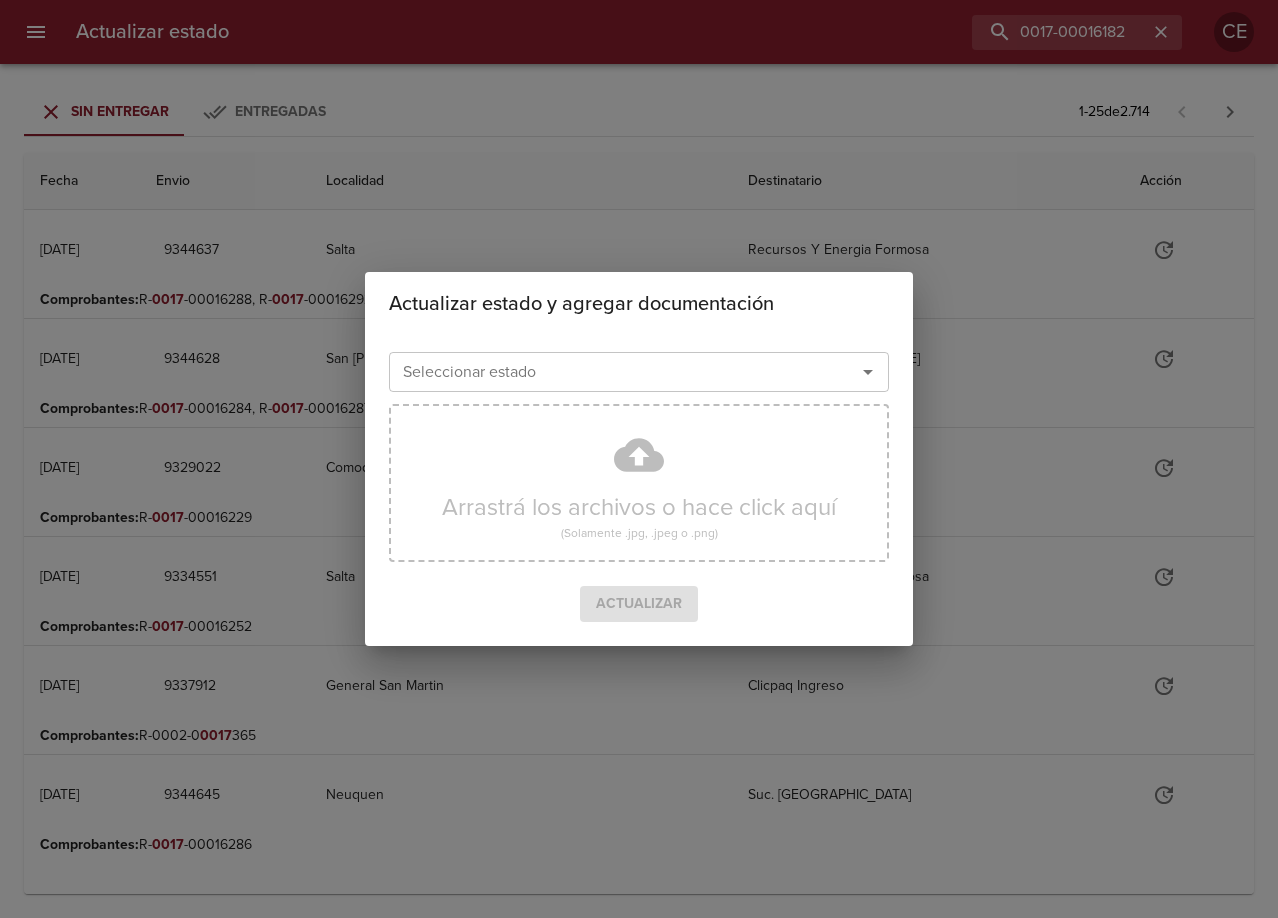 click on "Actualizar estado y agregar documentación Seleccionar estado Seleccionar estado Arrastrá los archivos o hace click aquí (Solamente .jpg, .jpeg o .png) Actualizar" at bounding box center [639, 459] 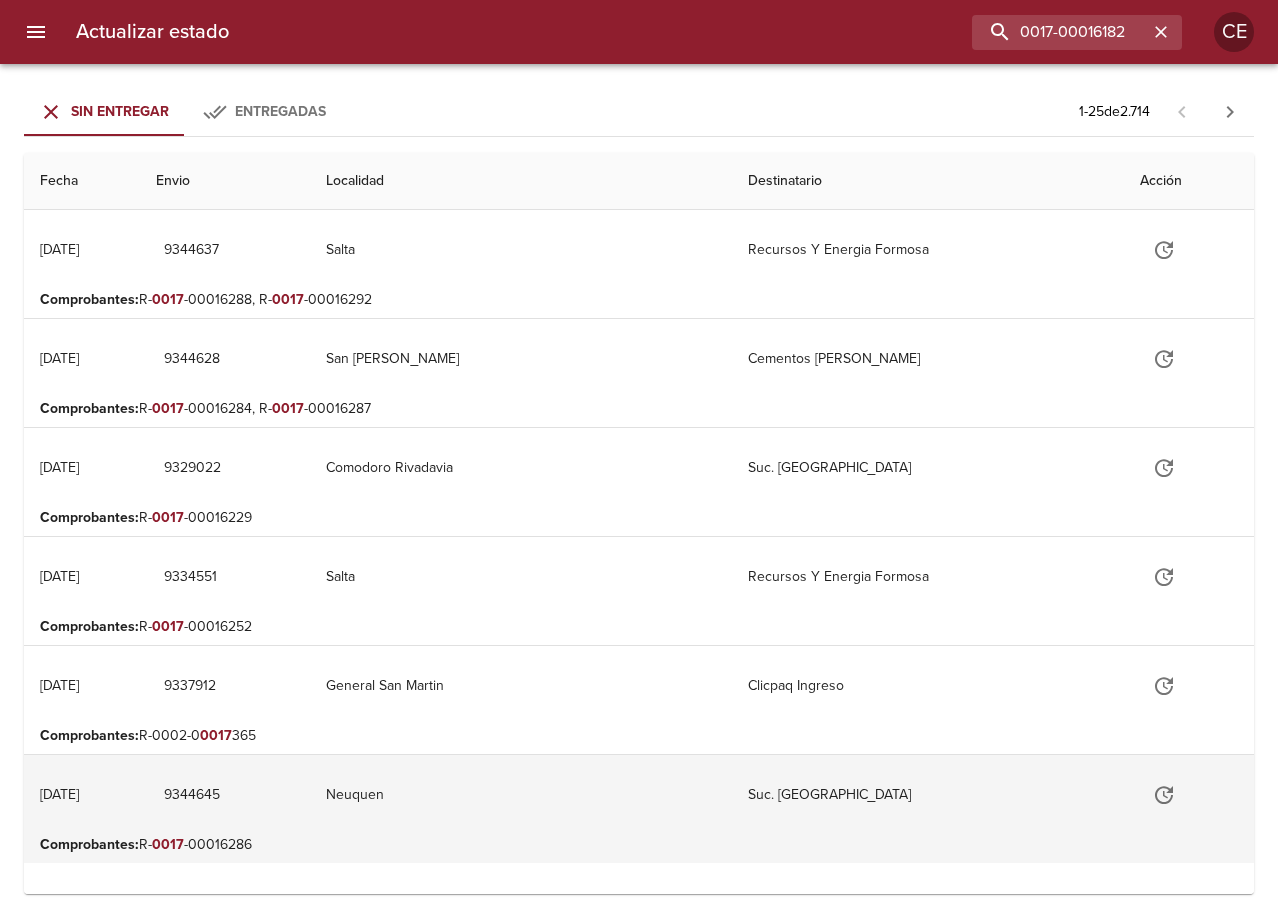 click on "[DATE]" at bounding box center [59, 794] 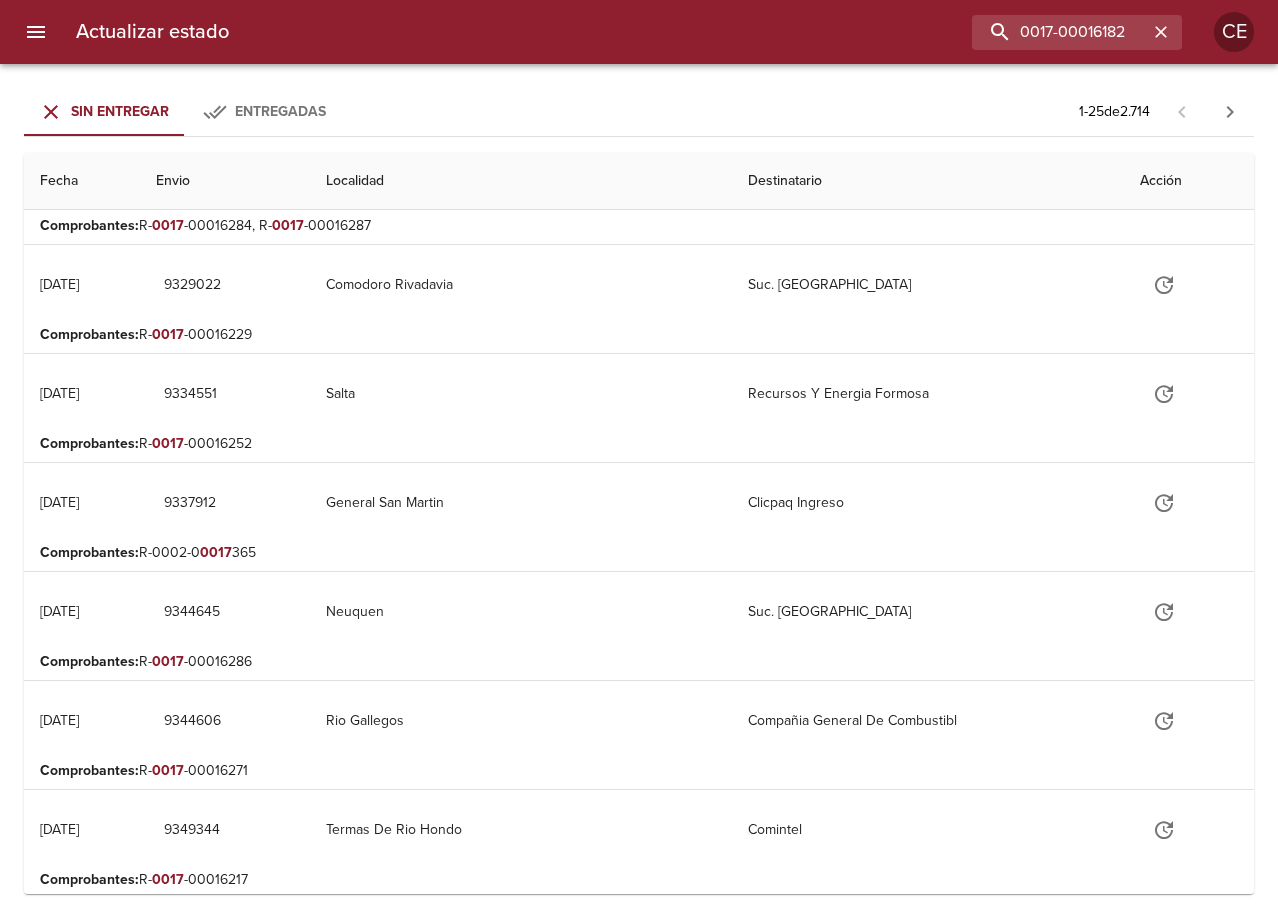 scroll, scrollTop: 200, scrollLeft: 0, axis: vertical 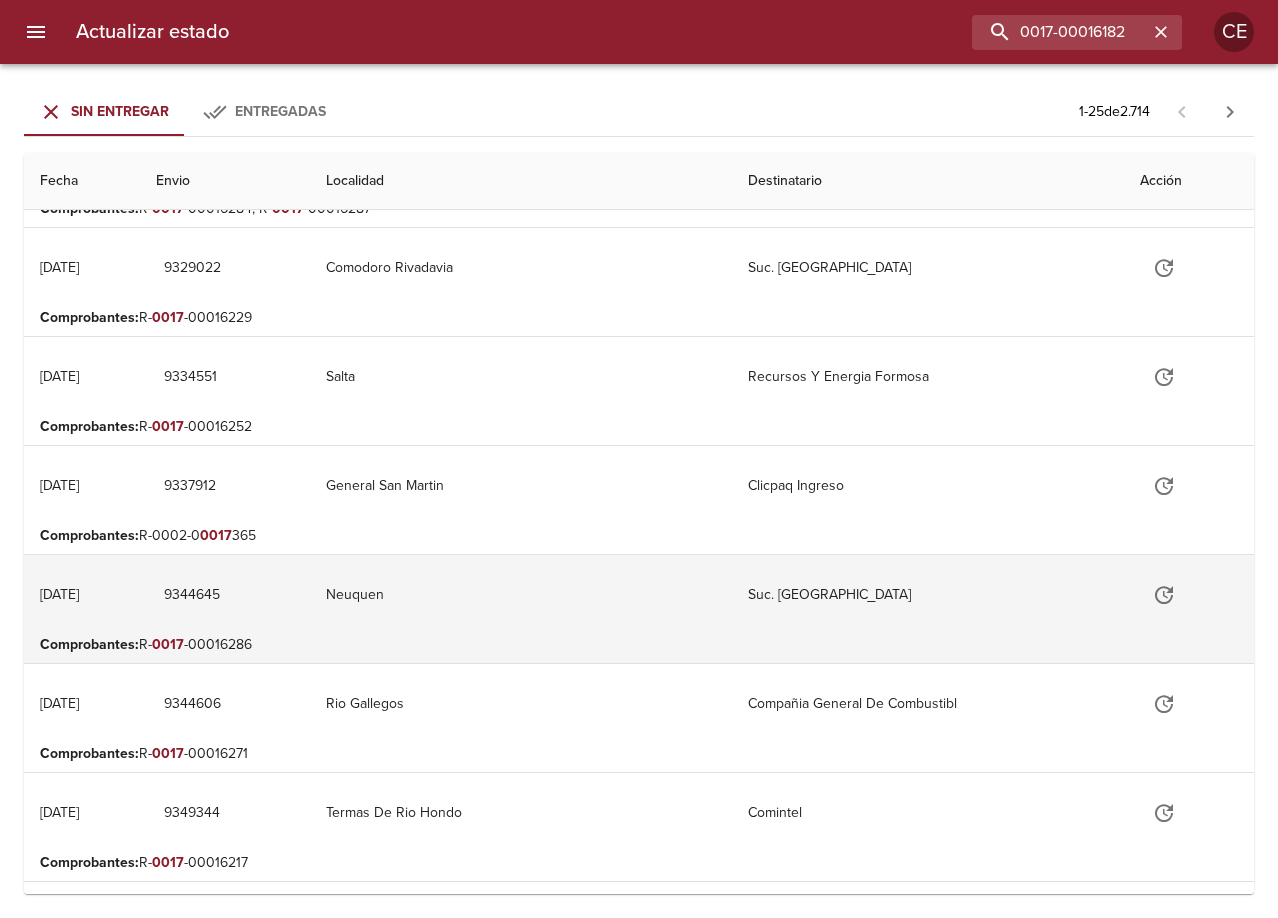 click on "Suc. [GEOGRAPHIC_DATA]" at bounding box center (928, 595) 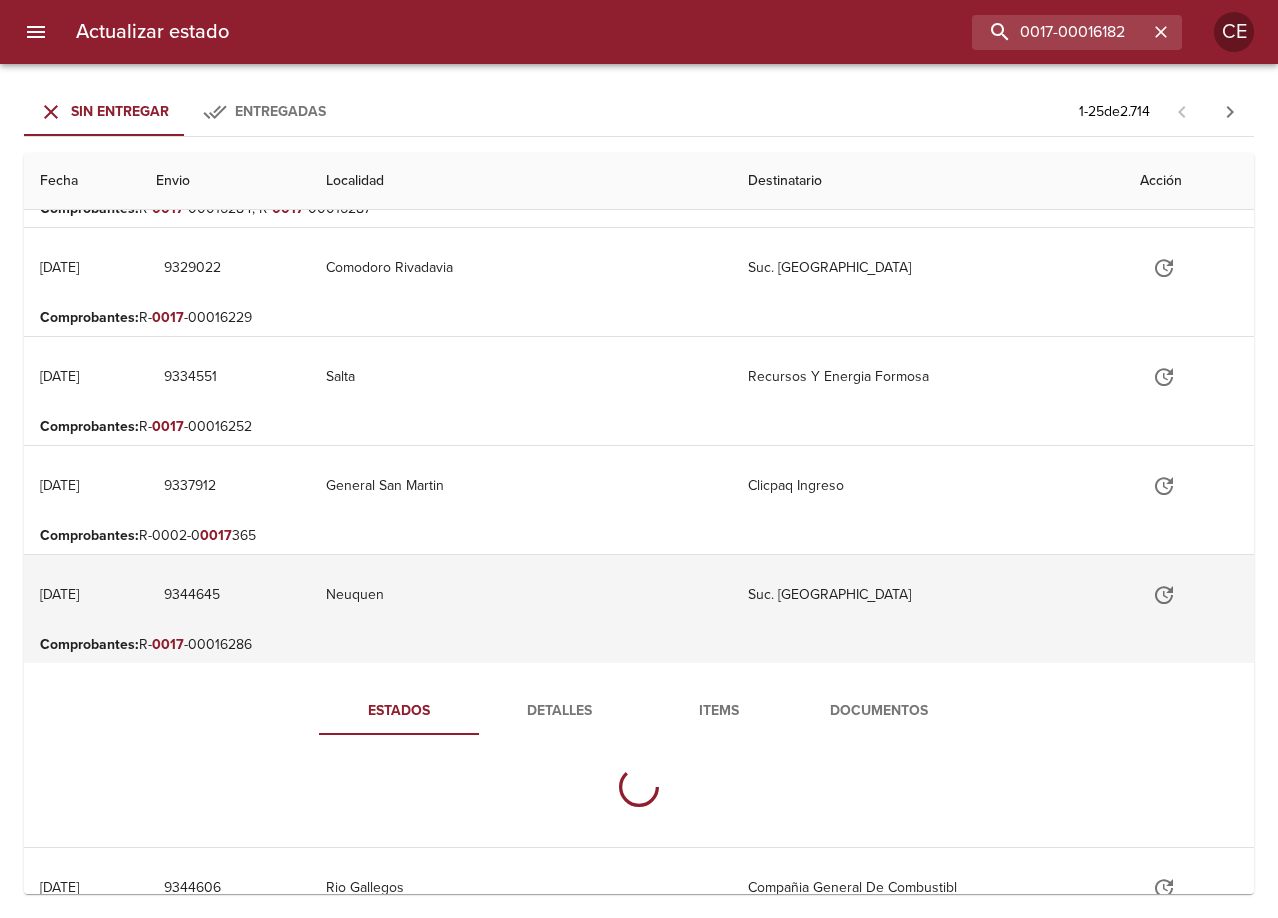 click on "Suc. [GEOGRAPHIC_DATA]" at bounding box center [928, 595] 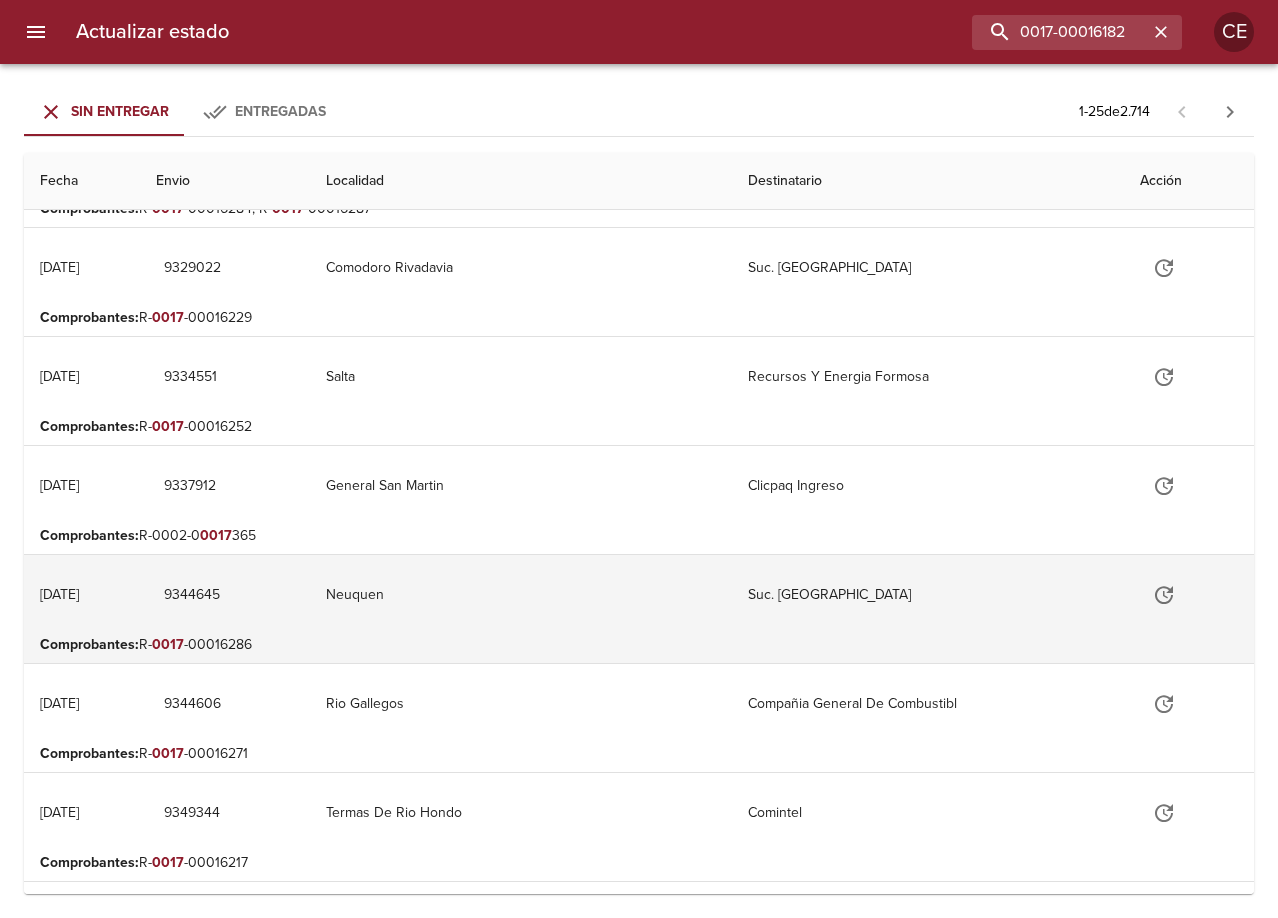 click on "Suc. [GEOGRAPHIC_DATA]" at bounding box center [928, 595] 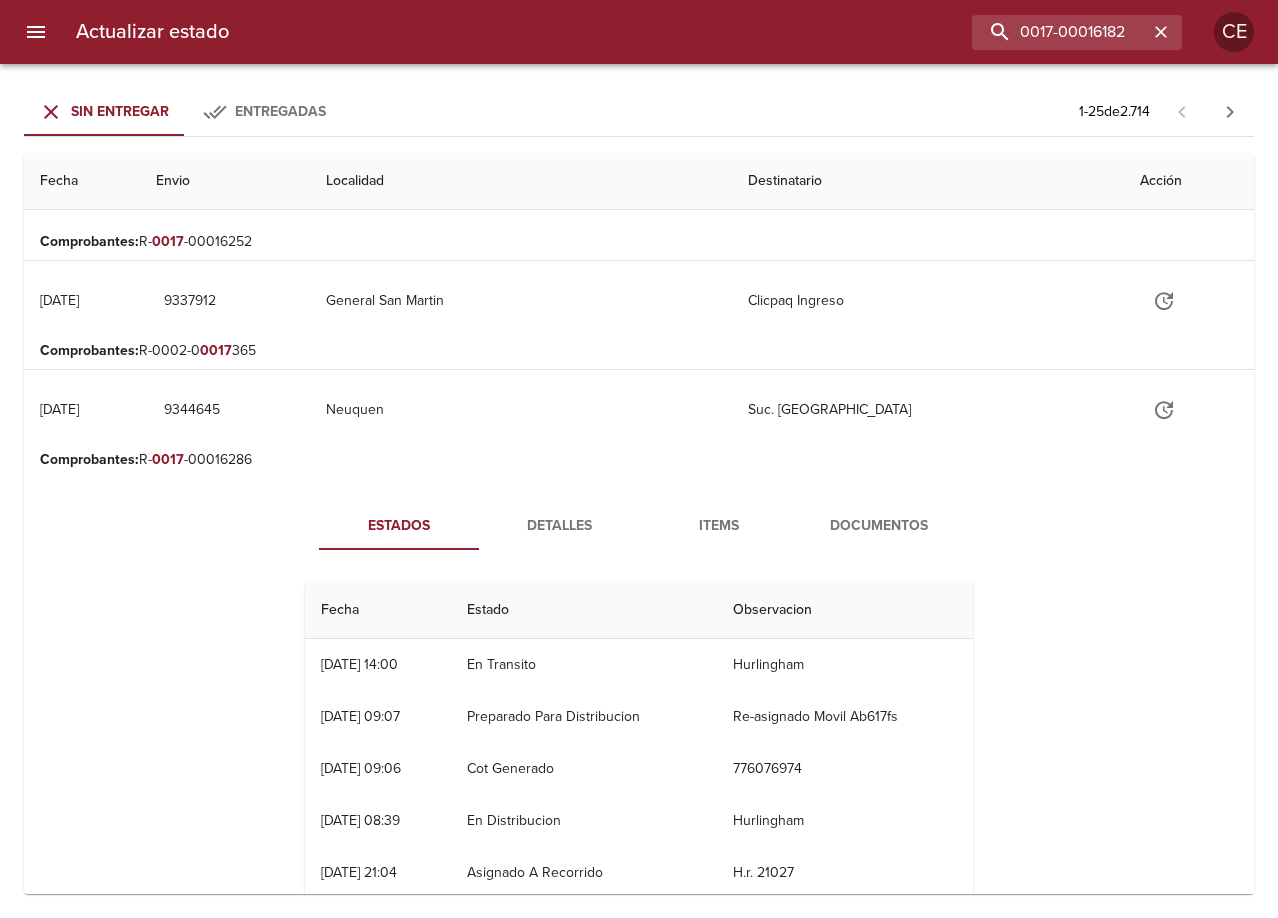 scroll, scrollTop: 500, scrollLeft: 0, axis: vertical 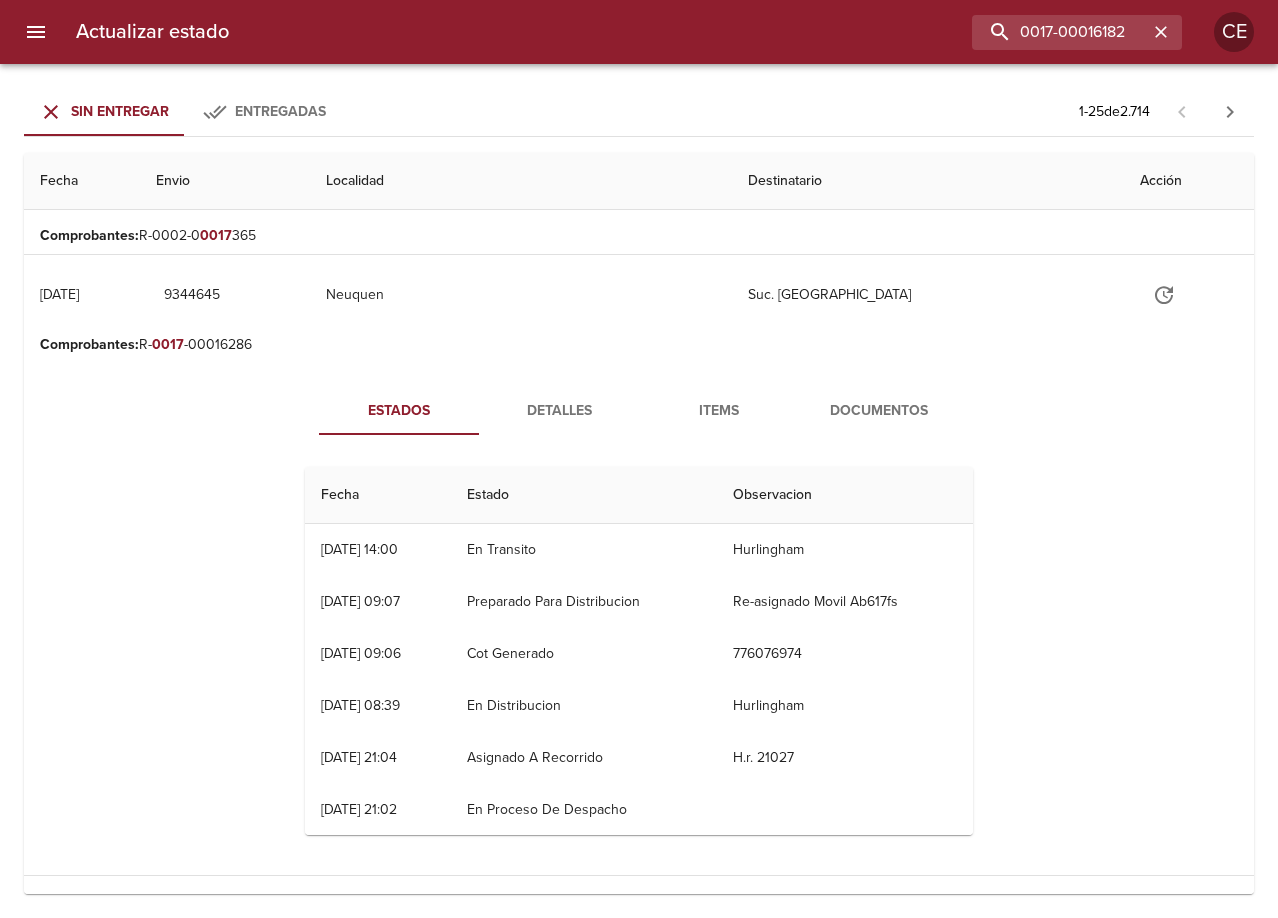 click on "Documentos" at bounding box center (879, 411) 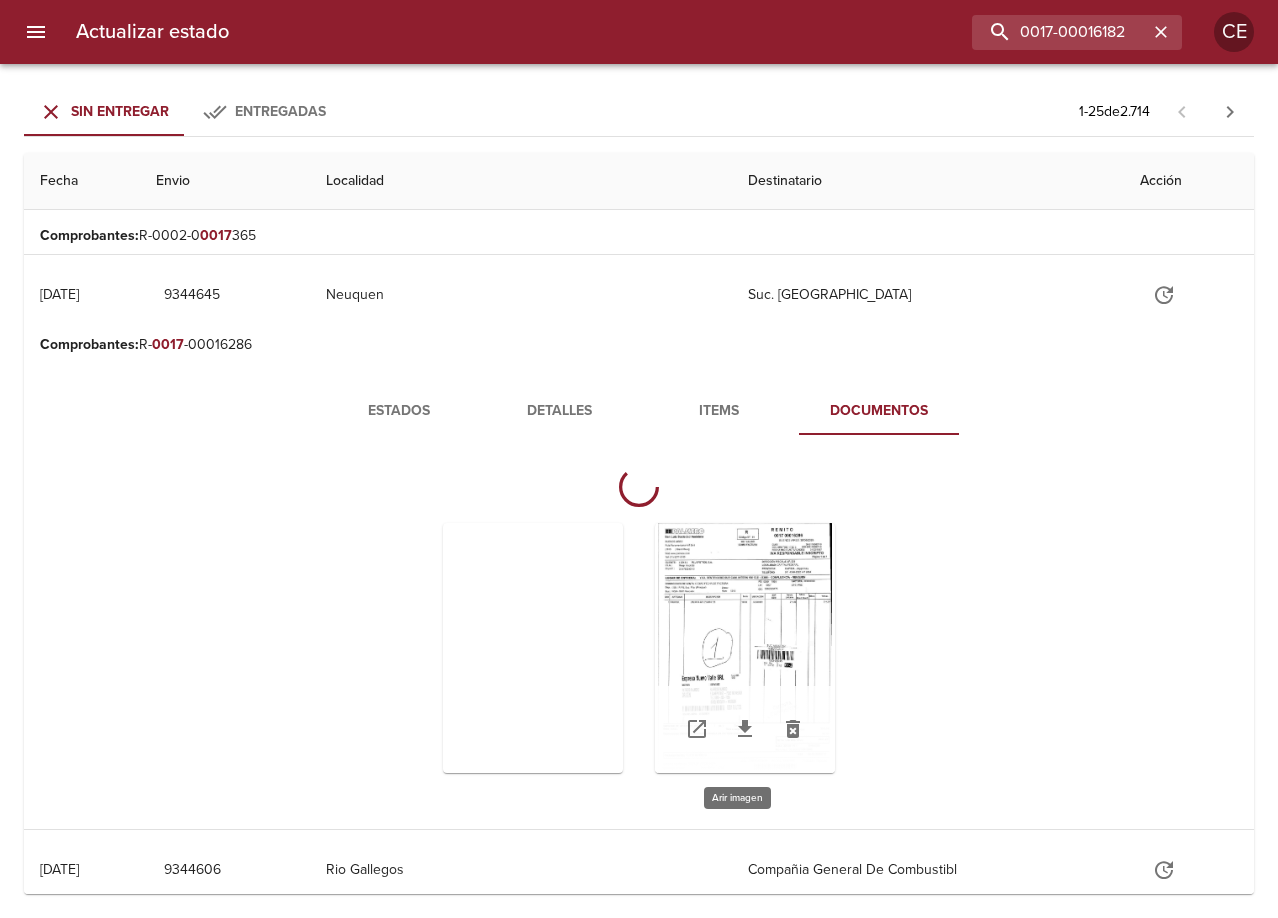 click at bounding box center [745, 648] 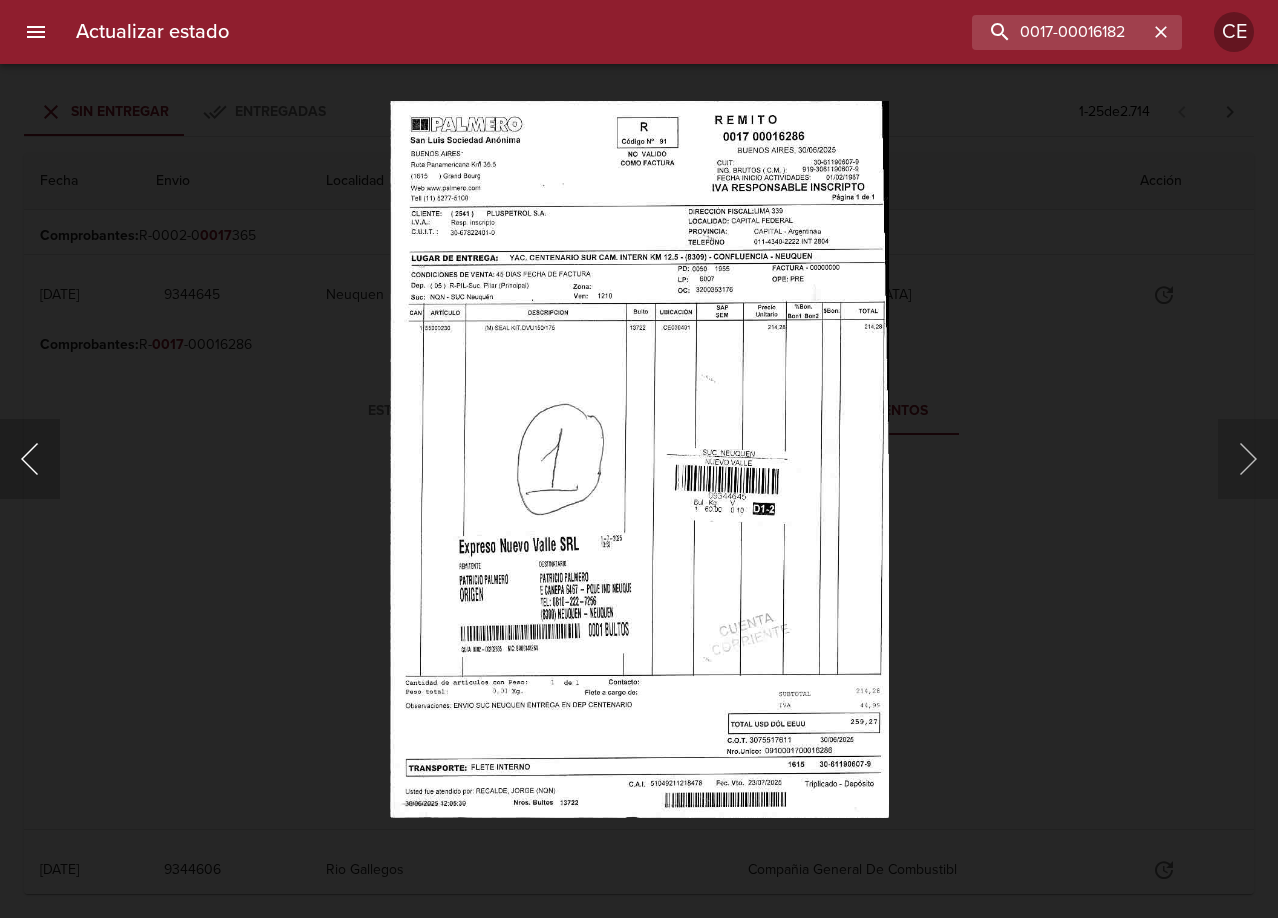 click at bounding box center (30, 459) 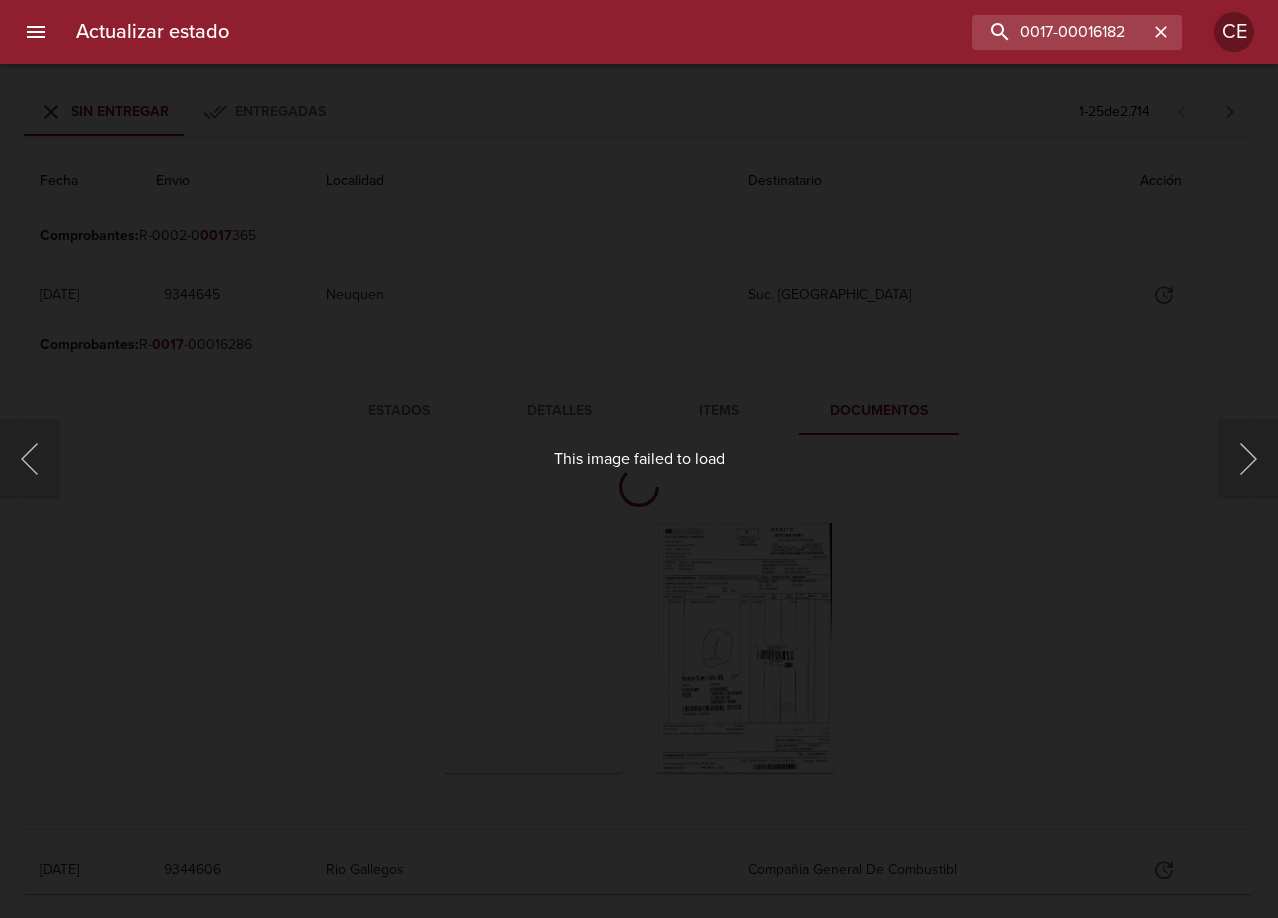 drag, startPoint x: 1223, startPoint y: 461, endPoint x: 1206, endPoint y: 461, distance: 17 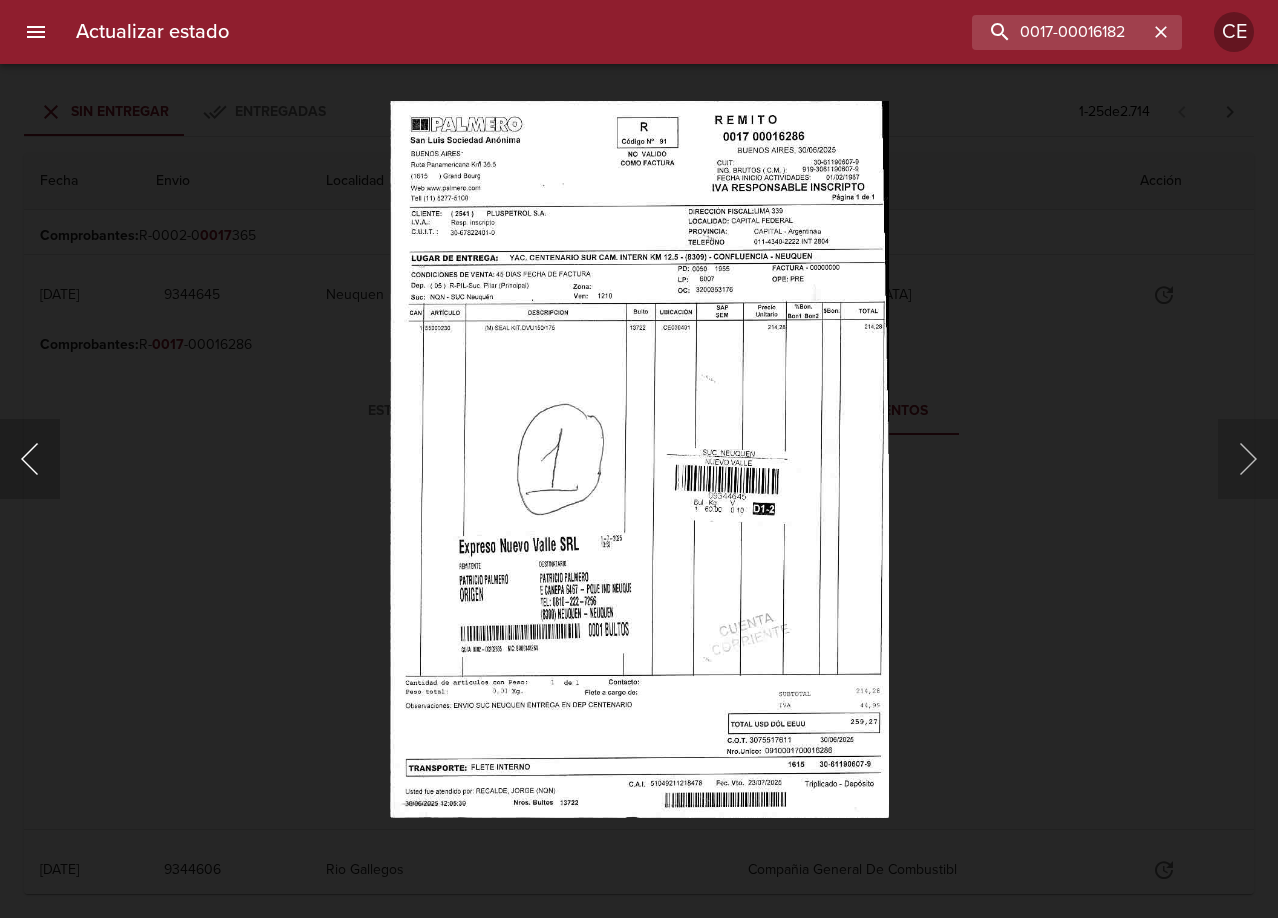 click at bounding box center [30, 459] 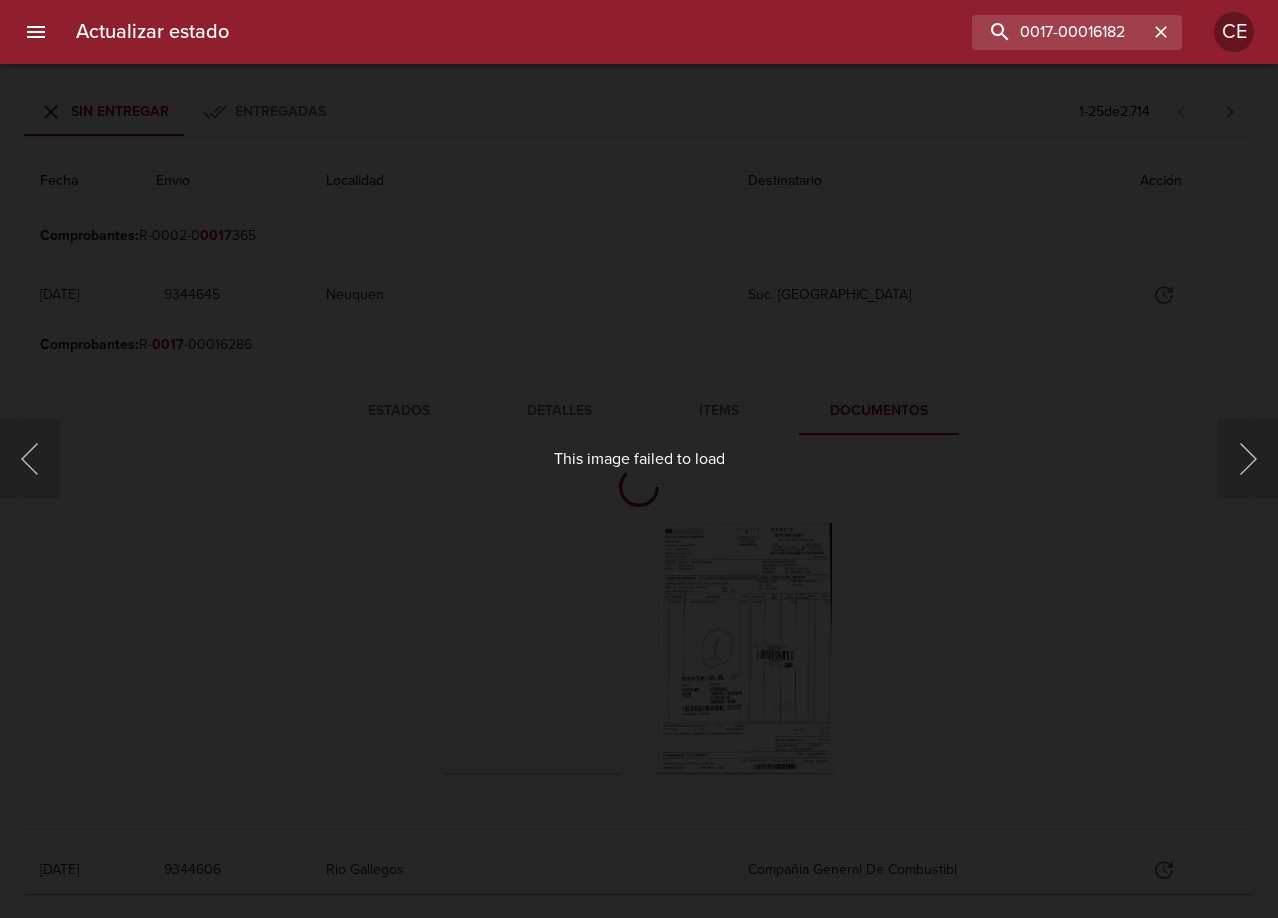 type 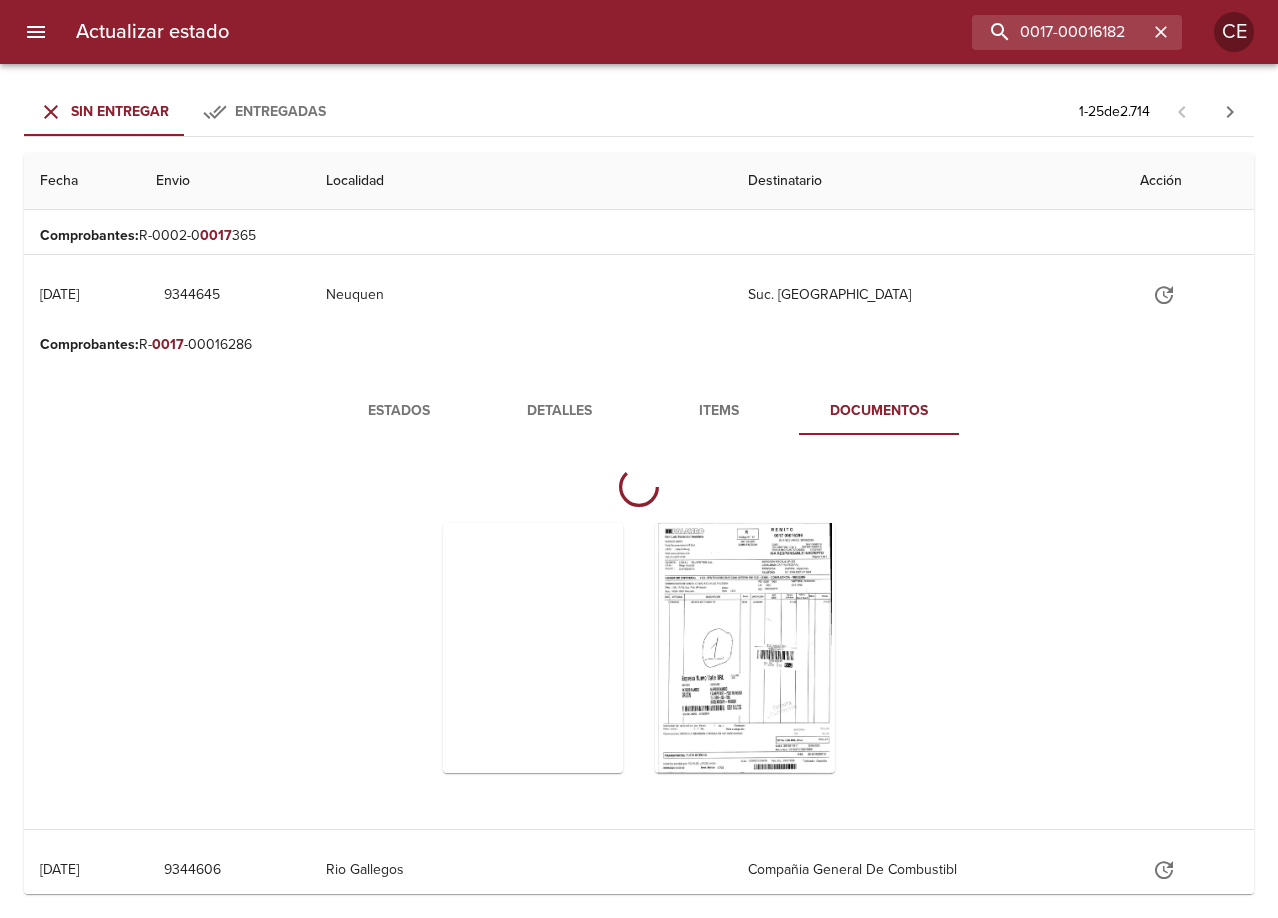 click on "Estados" at bounding box center (399, 411) 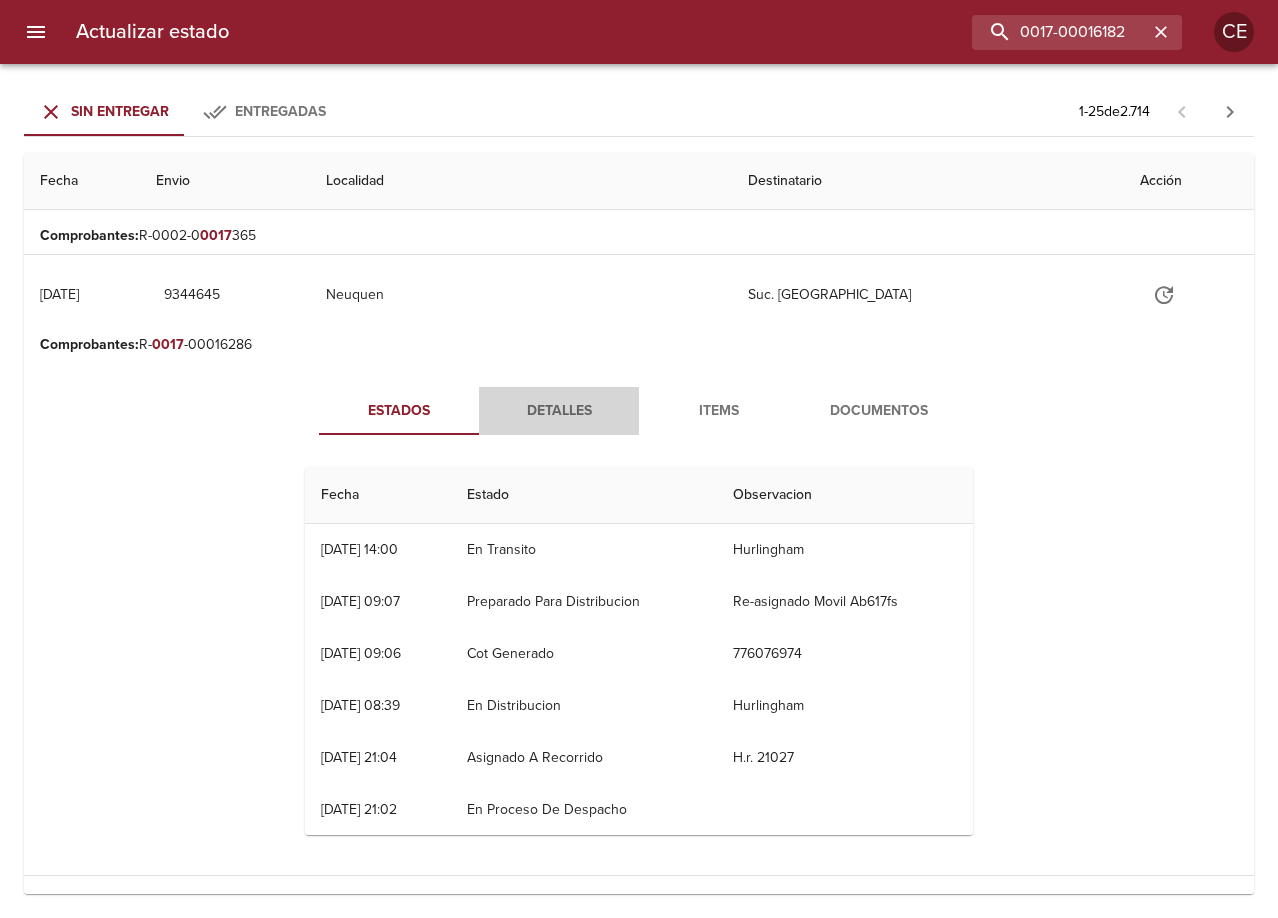 click on "Detalles" at bounding box center [559, 411] 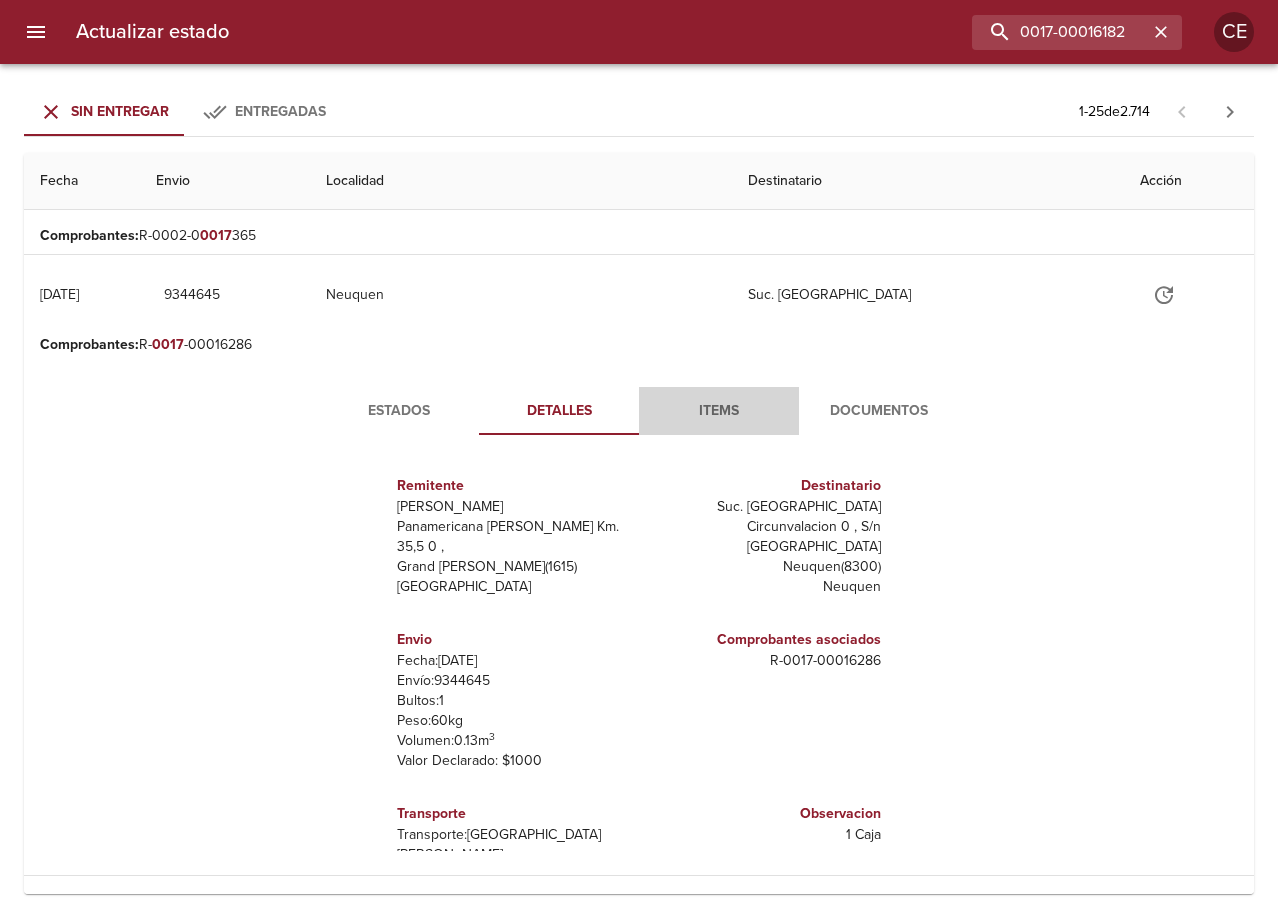 click on "Items" at bounding box center (719, 411) 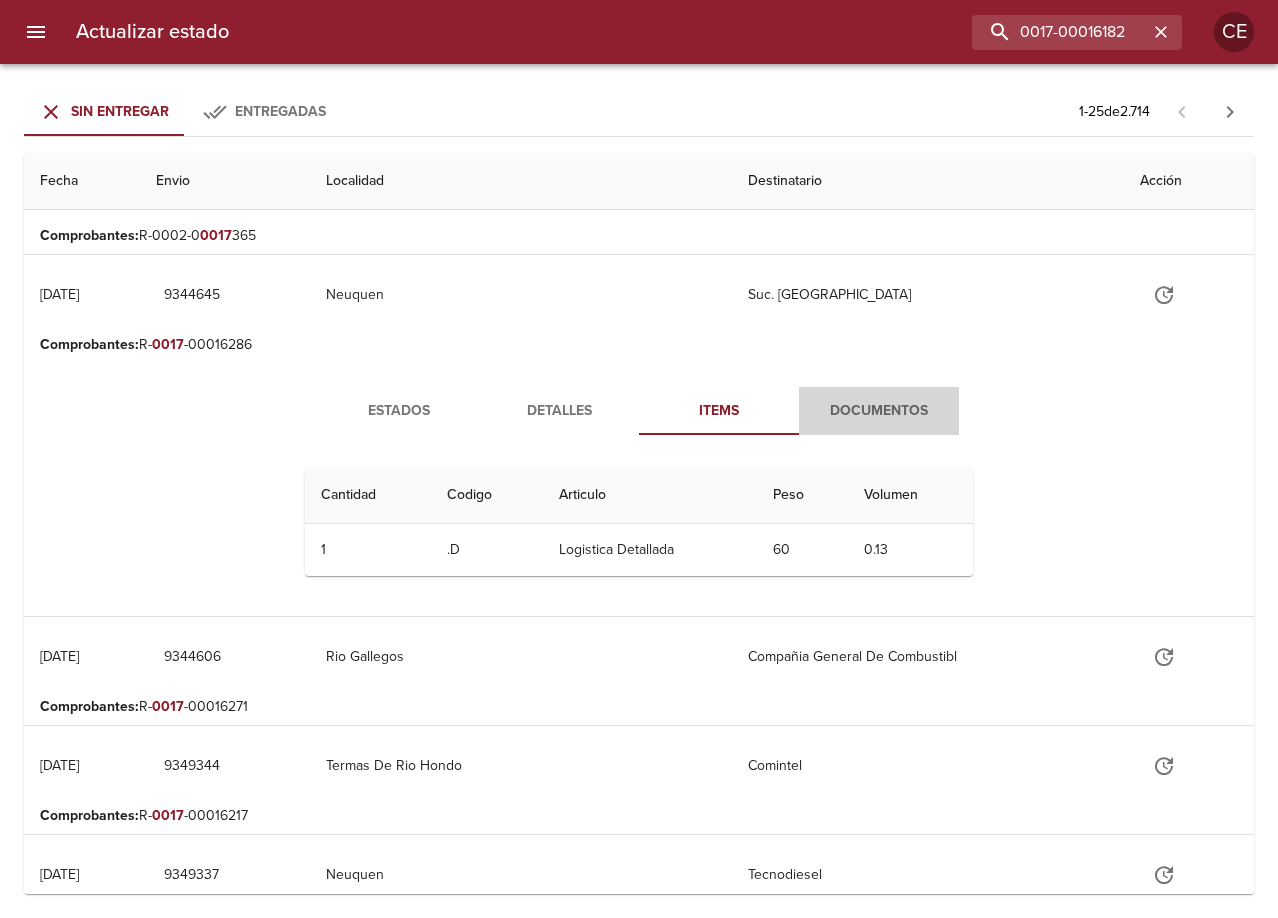 click on "Documentos" at bounding box center [879, 411] 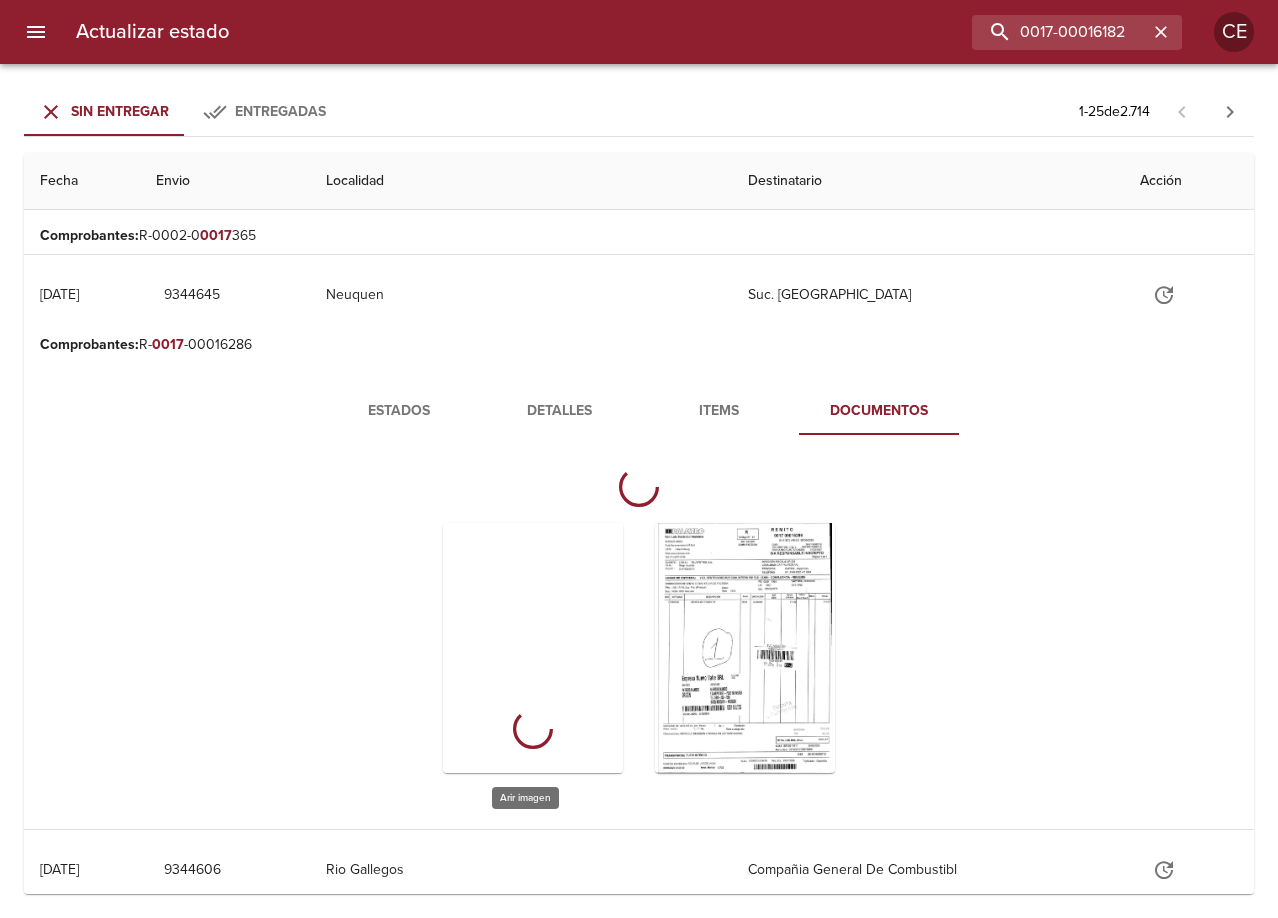 click at bounding box center [533, 648] 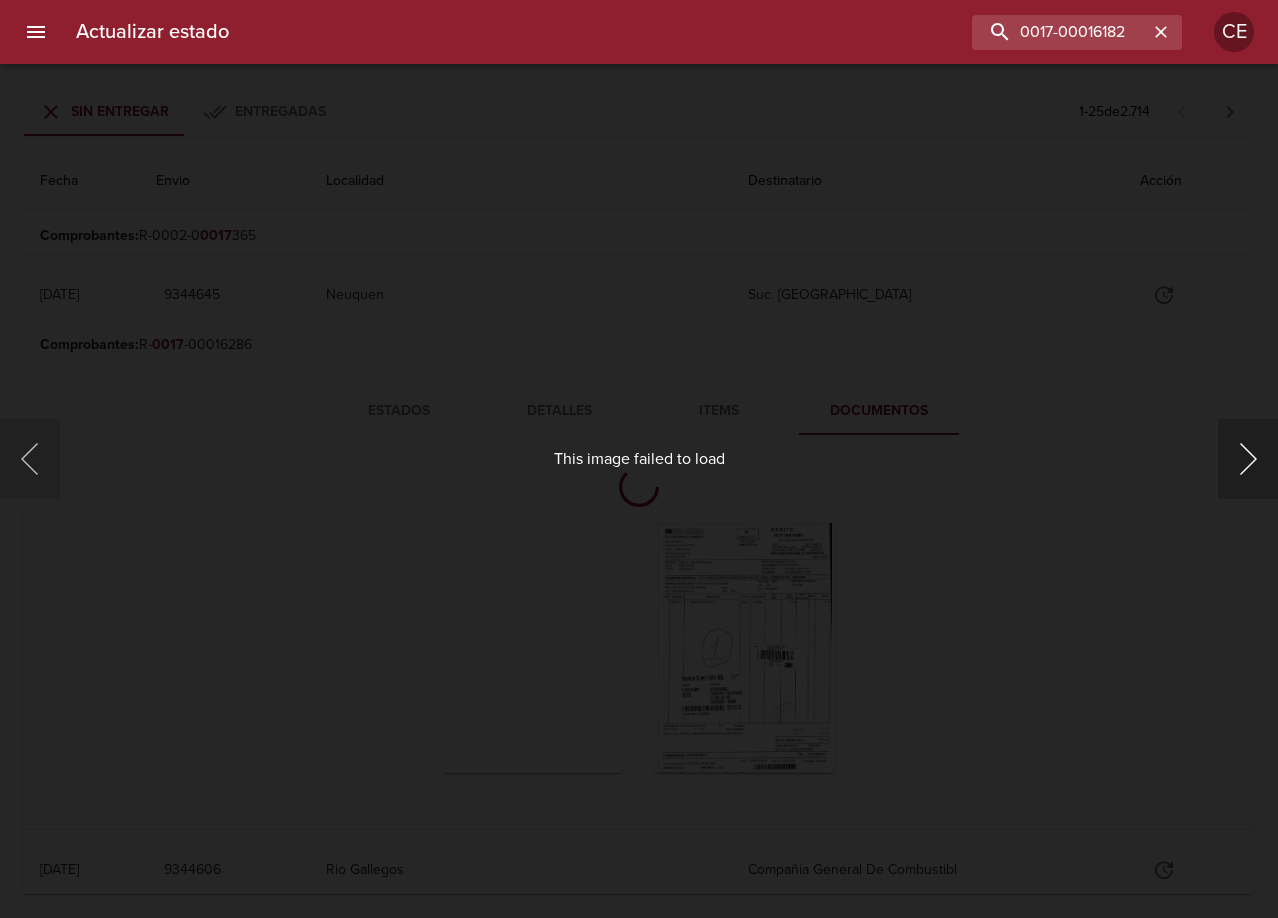 click at bounding box center (1248, 459) 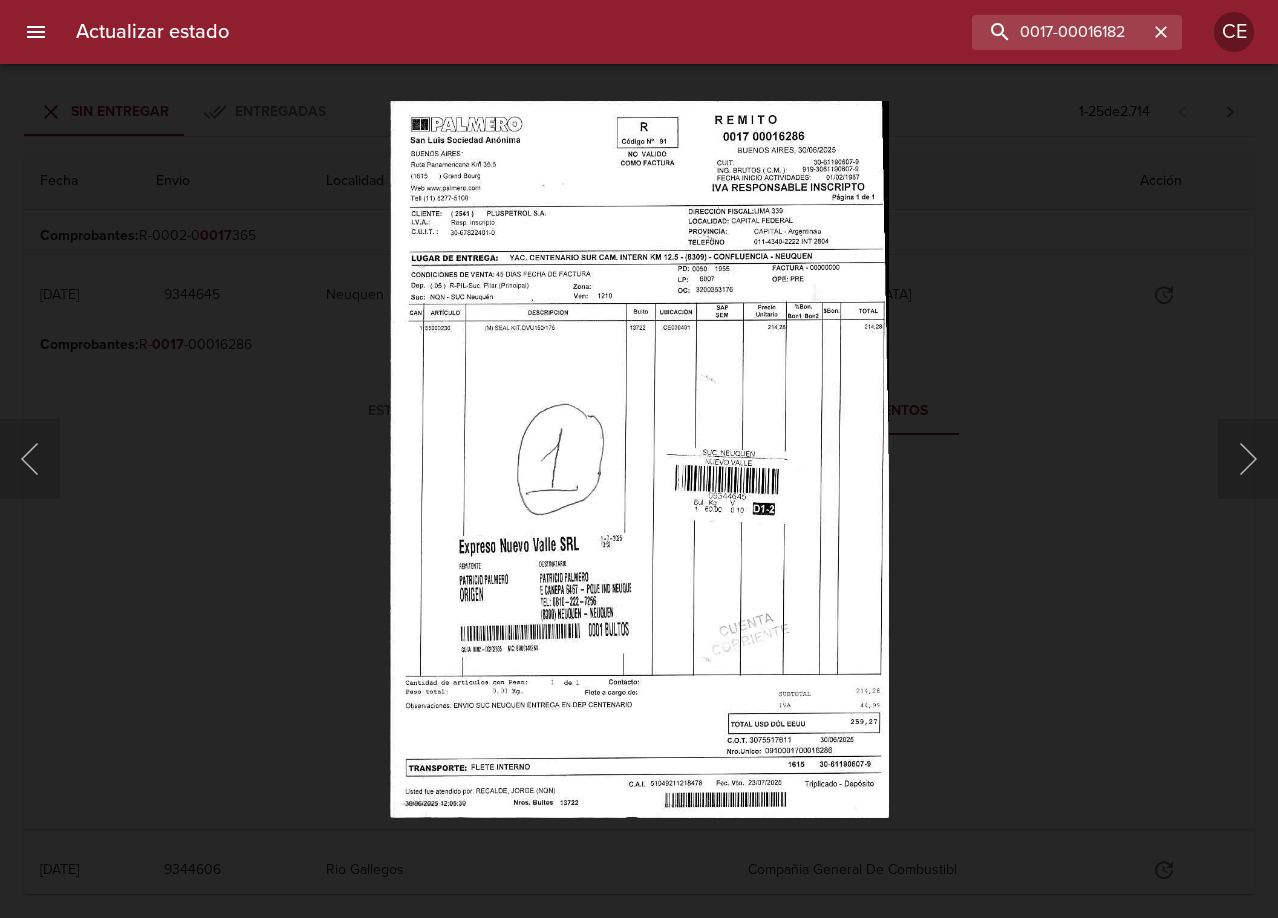 click on "This image failed to load" at bounding box center (639, 459) 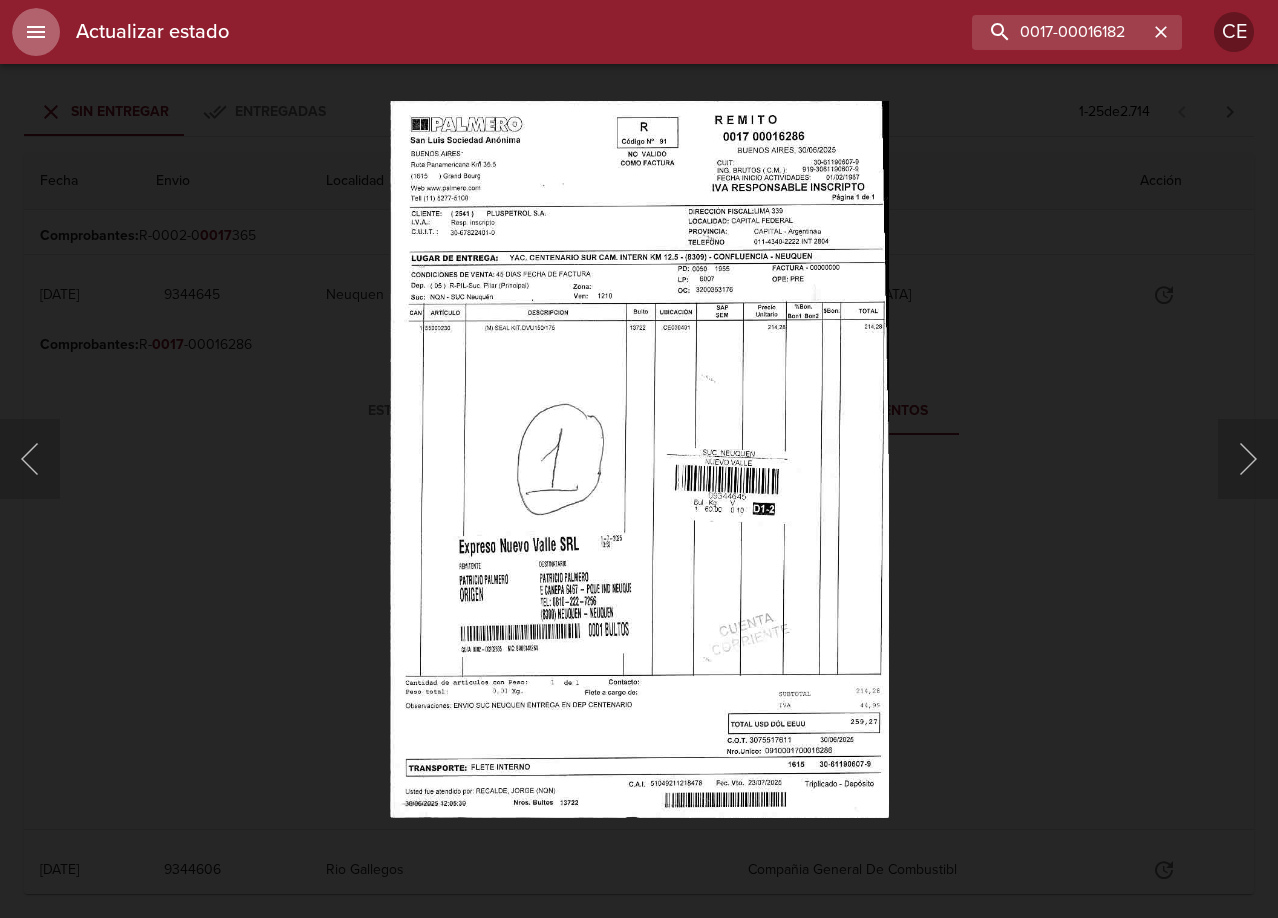 click 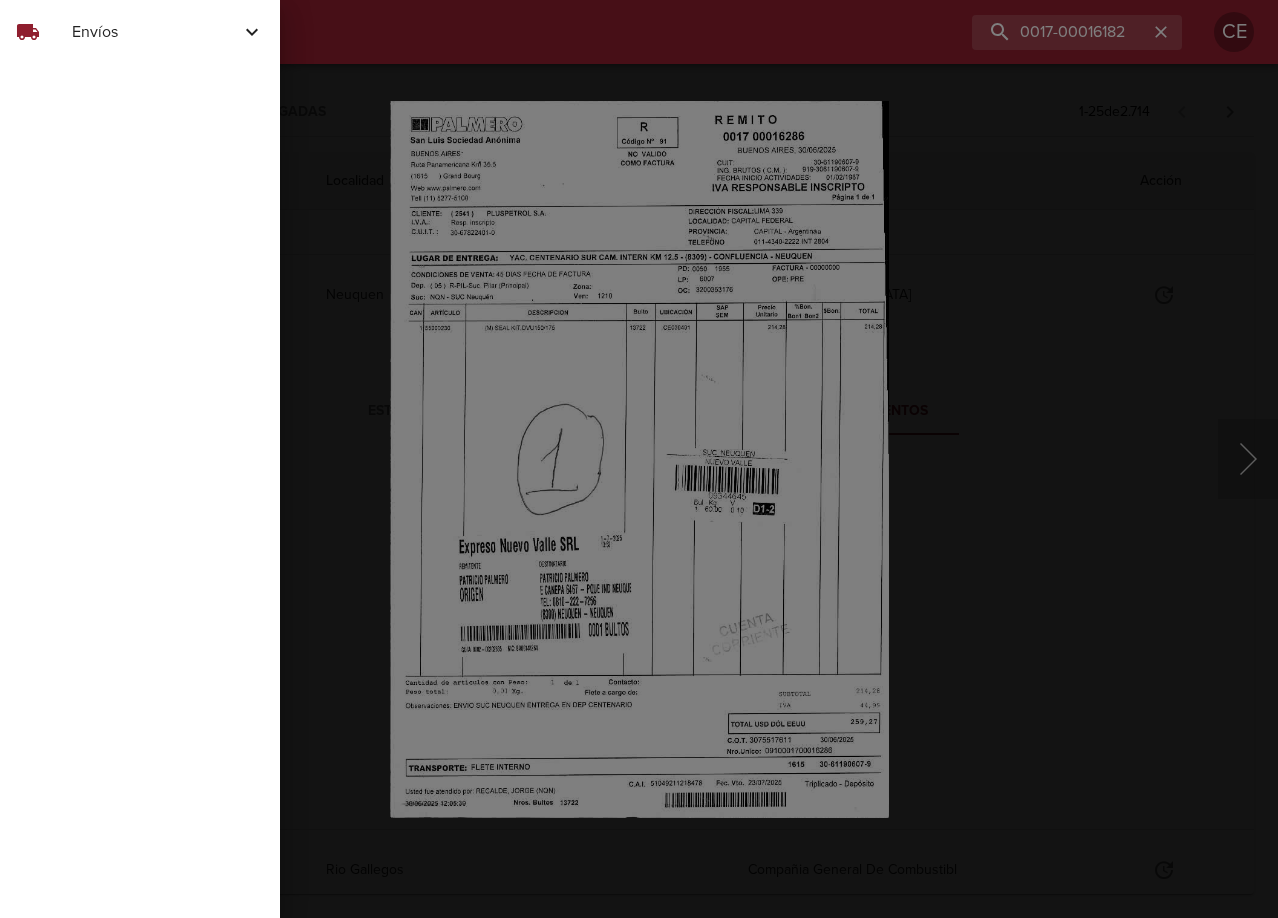 click at bounding box center [639, 459] 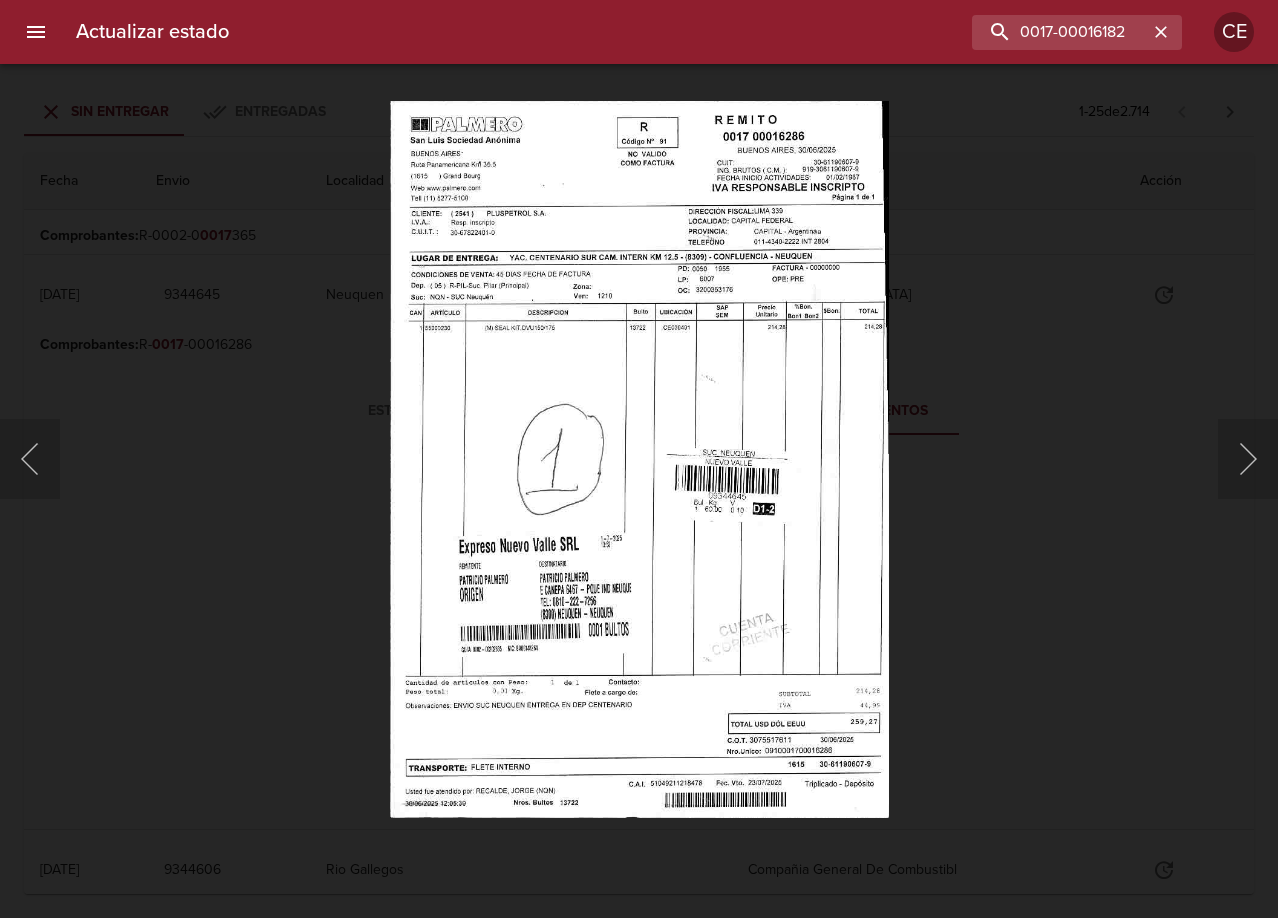 type 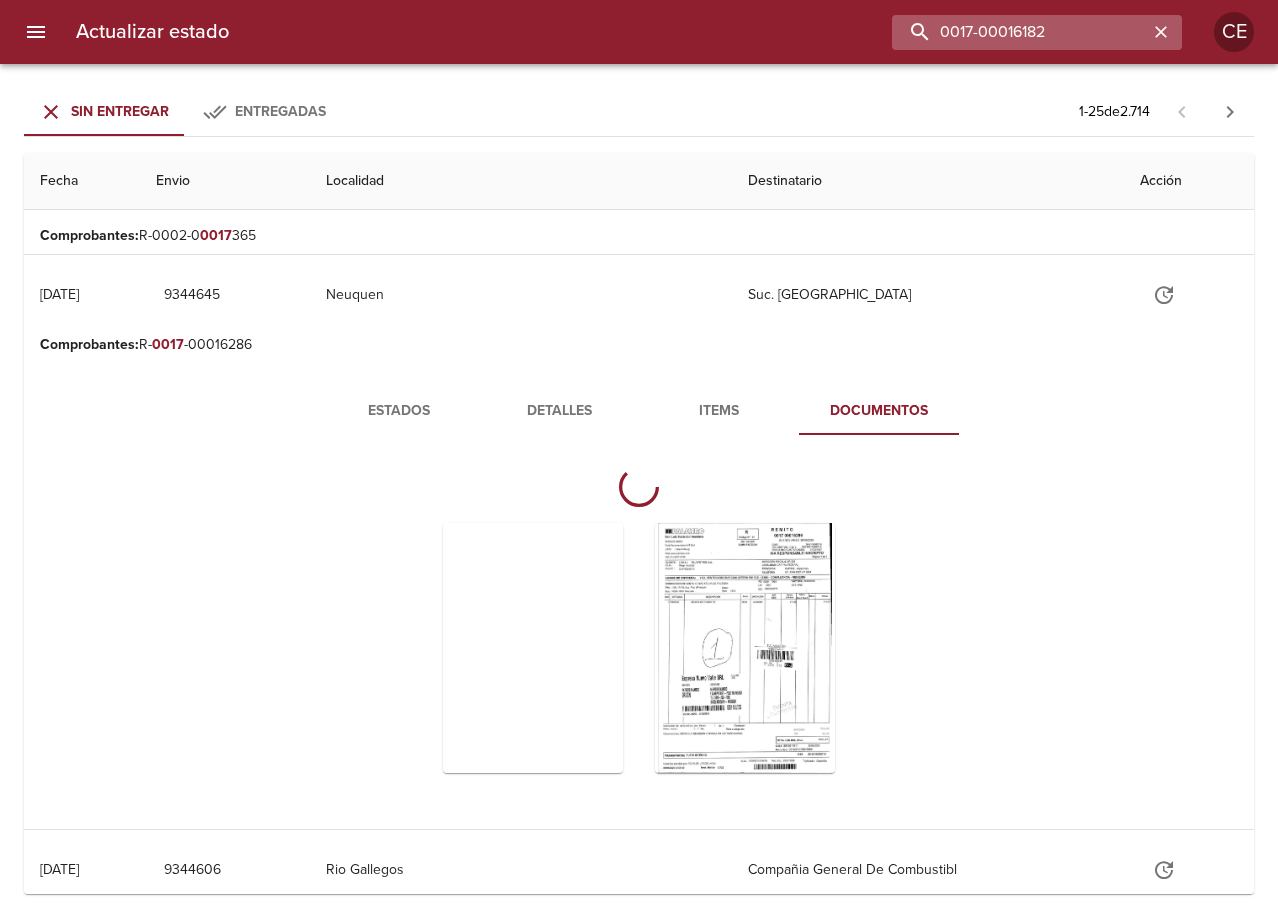 click on "0017-00016182" at bounding box center [1020, 32] 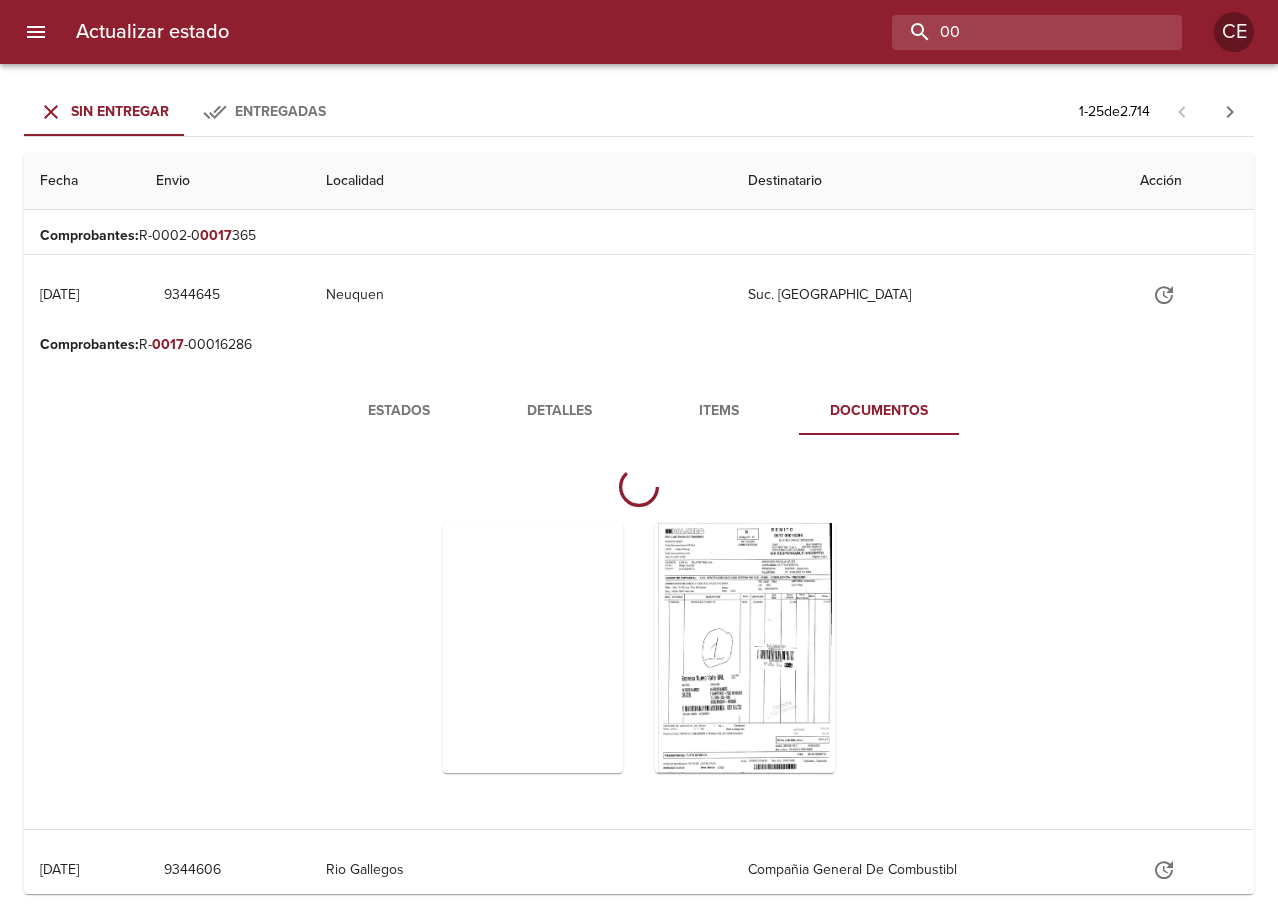 type on "0" 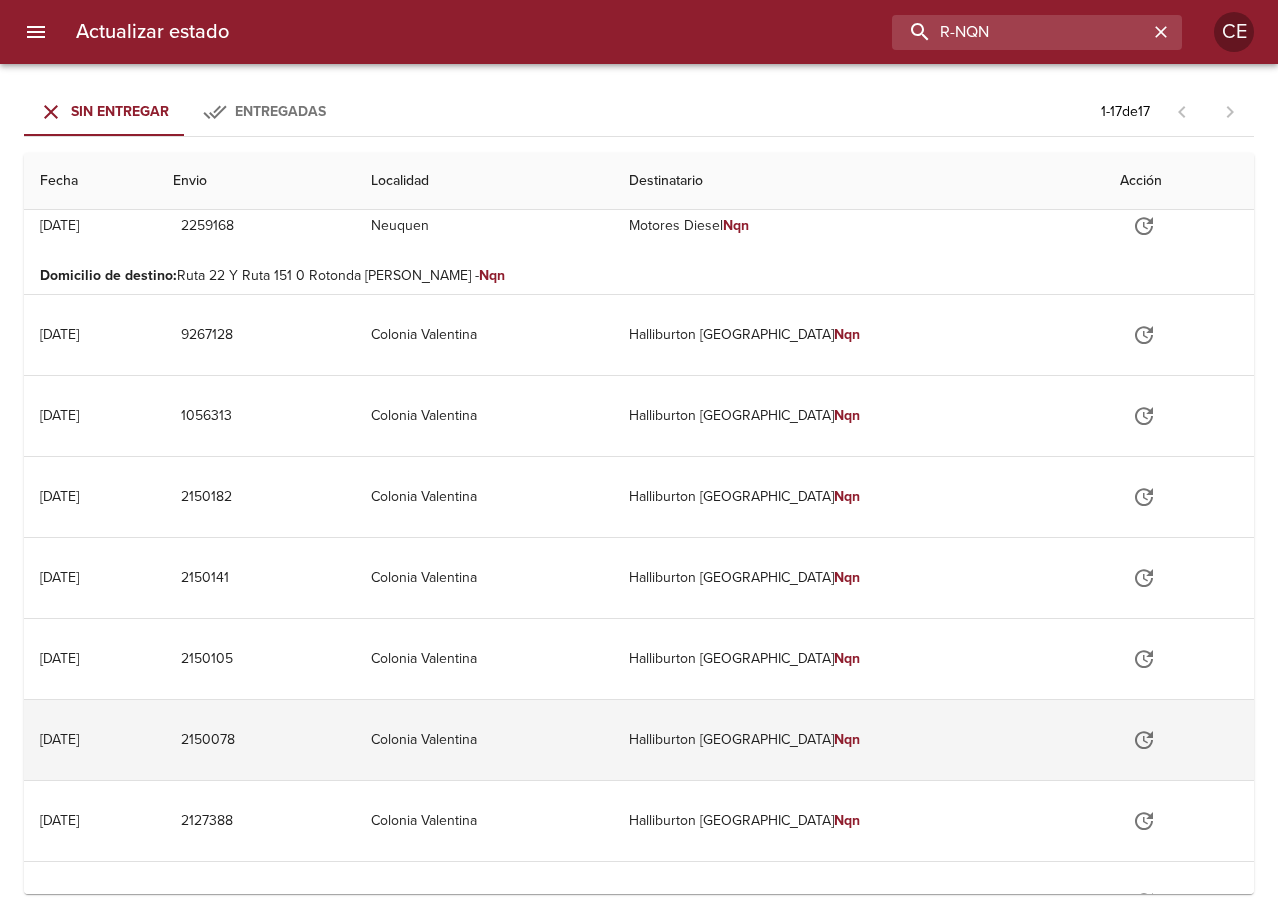 scroll, scrollTop: 0, scrollLeft: 0, axis: both 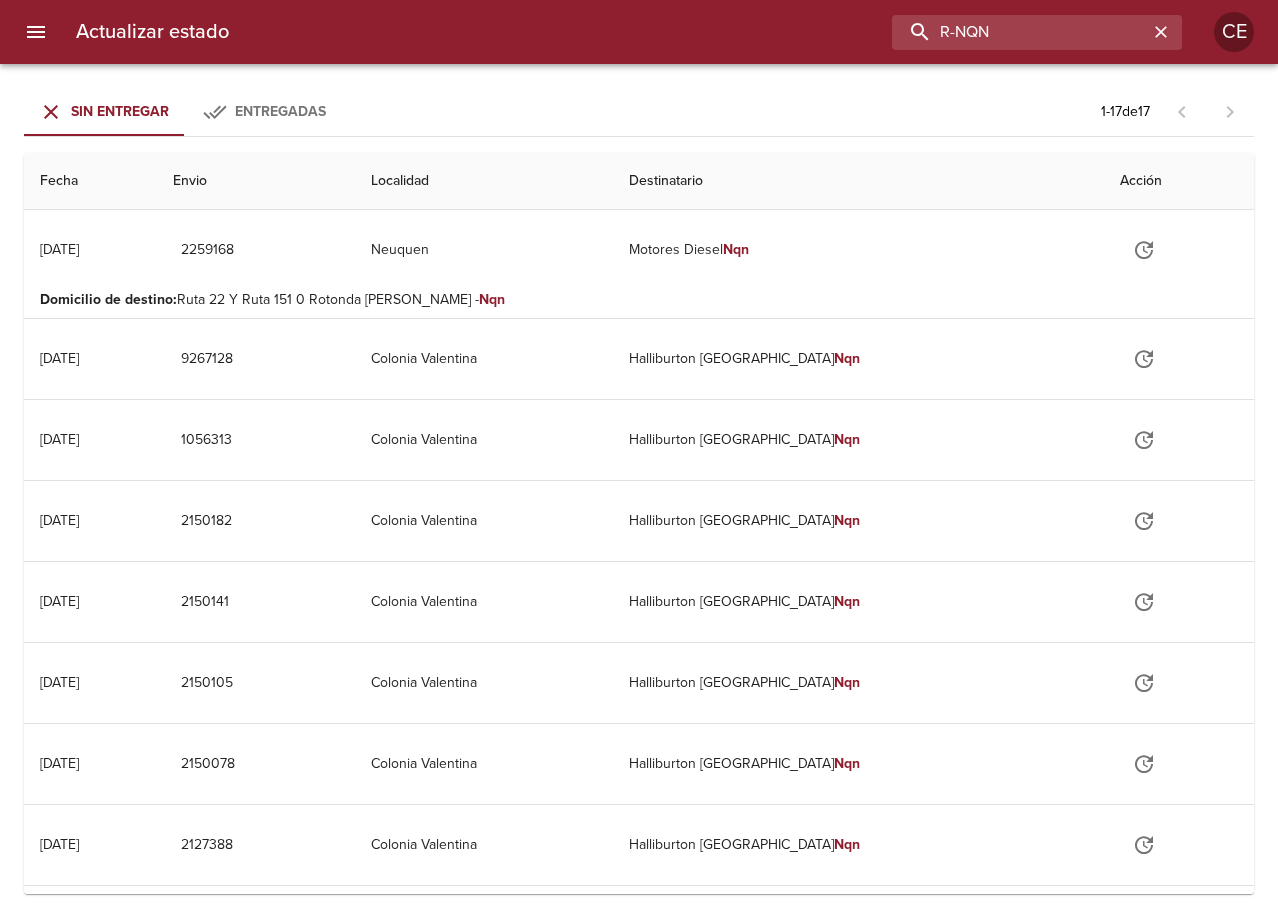drag, startPoint x: 1015, startPoint y: 31, endPoint x: 874, endPoint y: 29, distance: 141.01419 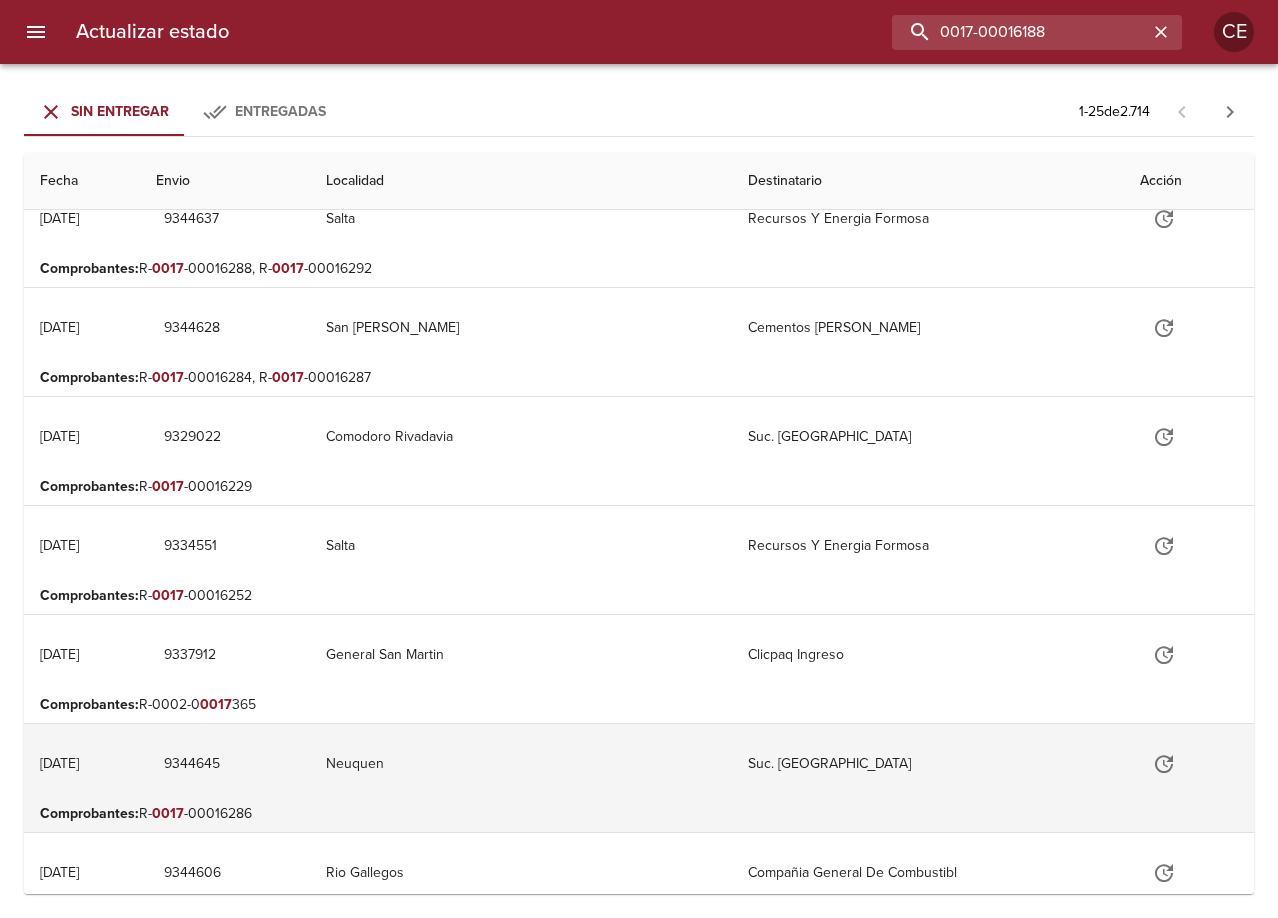 scroll, scrollTop: 0, scrollLeft: 0, axis: both 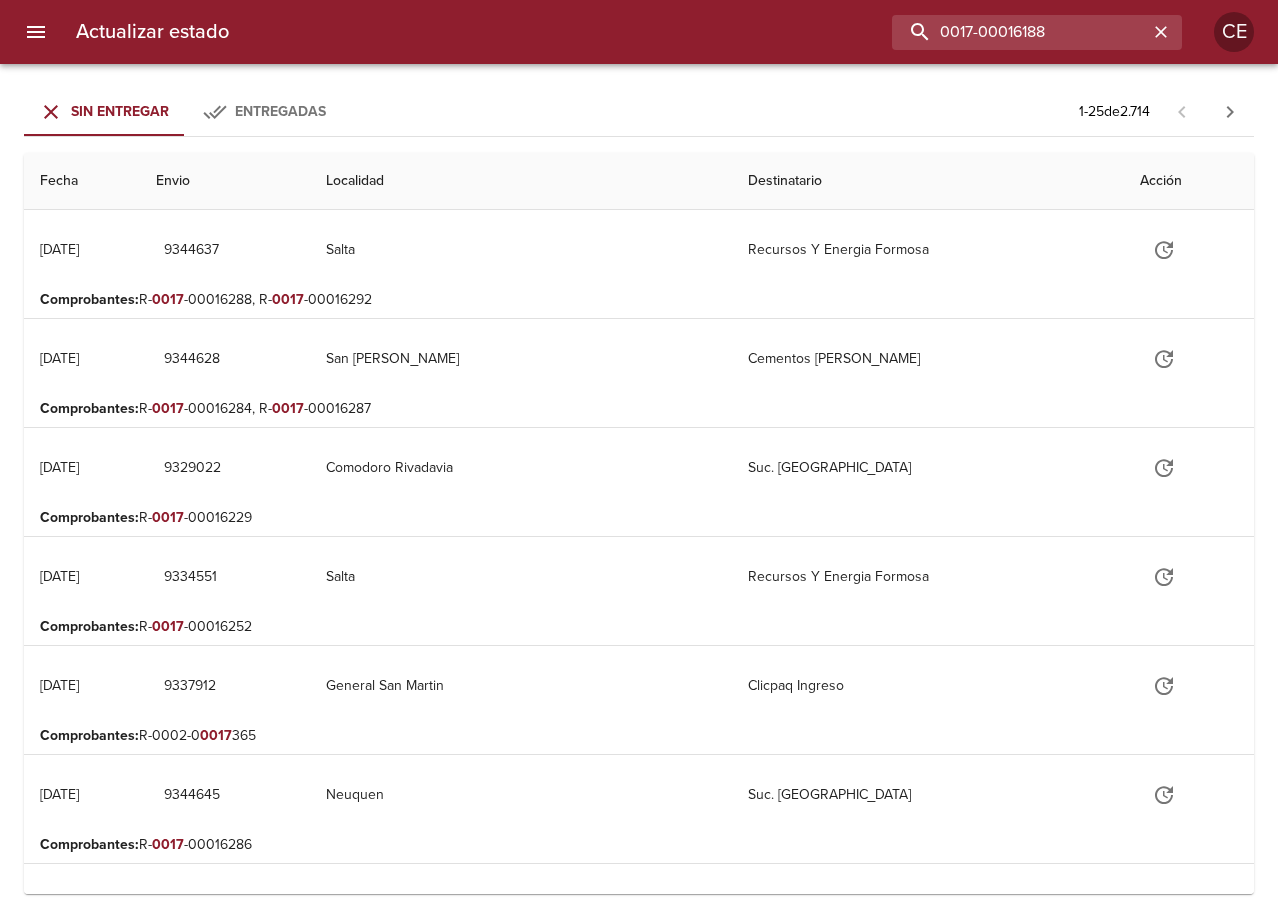 drag, startPoint x: 1087, startPoint y: 29, endPoint x: 831, endPoint y: 35, distance: 256.0703 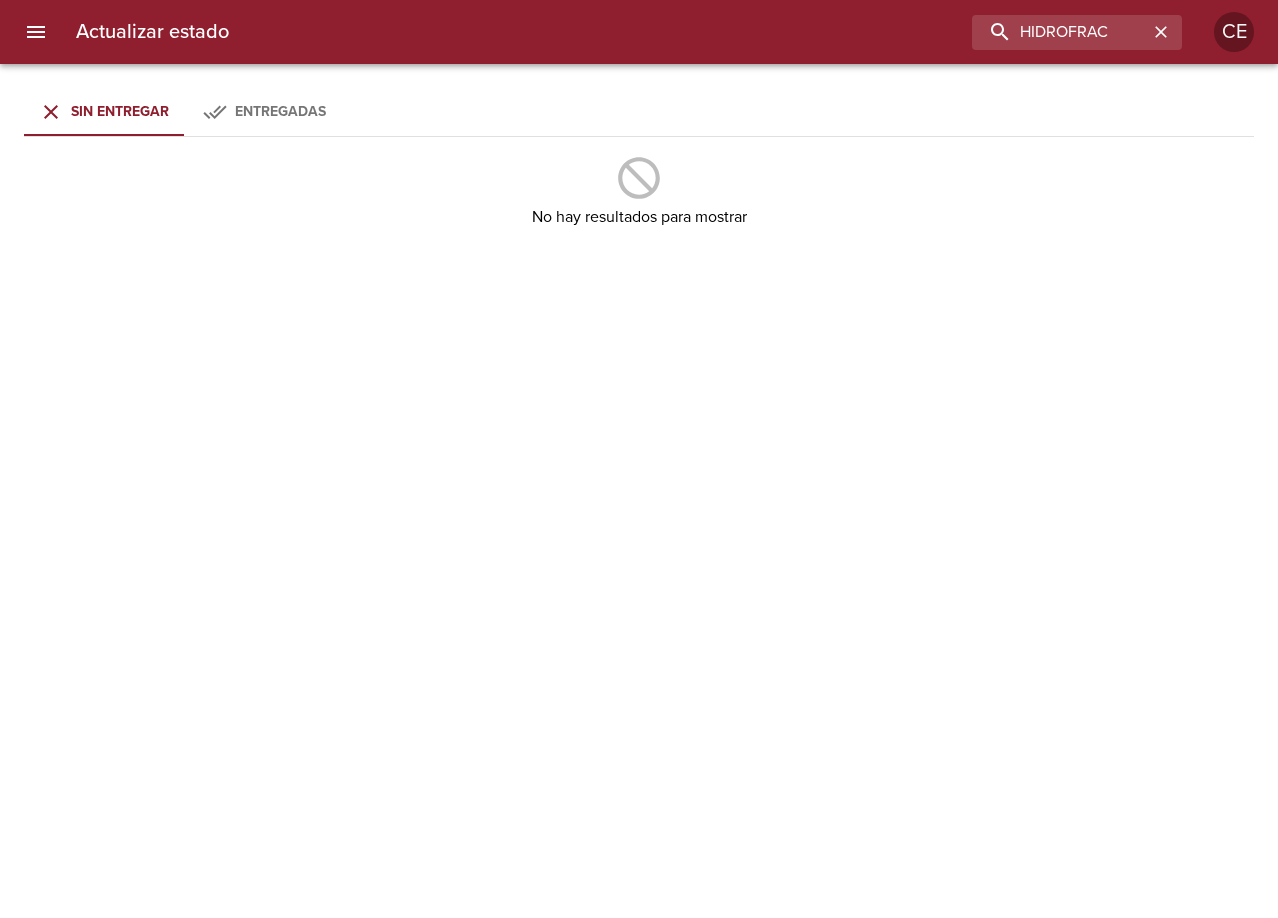 click on "Entregadas" at bounding box center (280, 111) 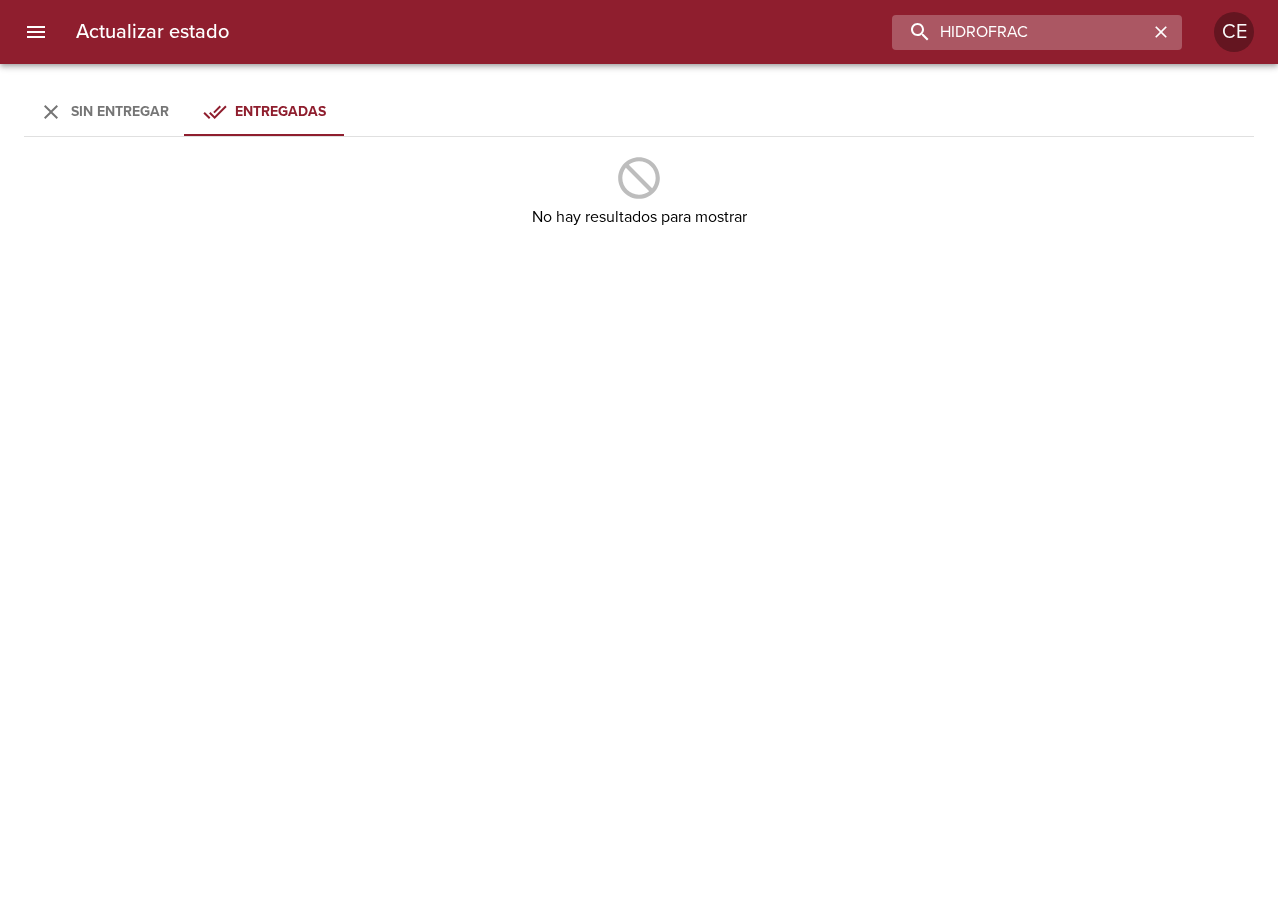 click on "HIDROFRAC" at bounding box center (1020, 32) 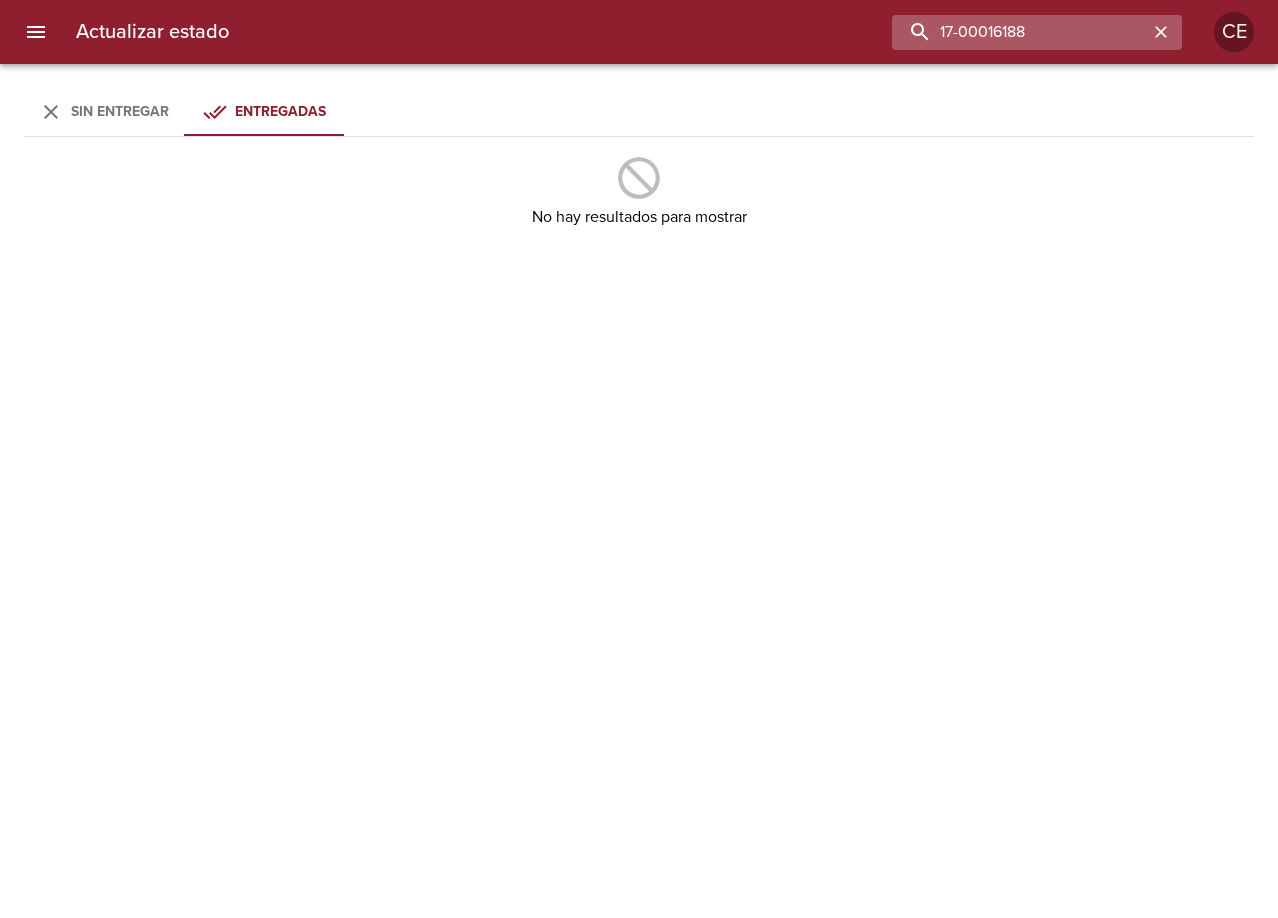 type on "17-00016188" 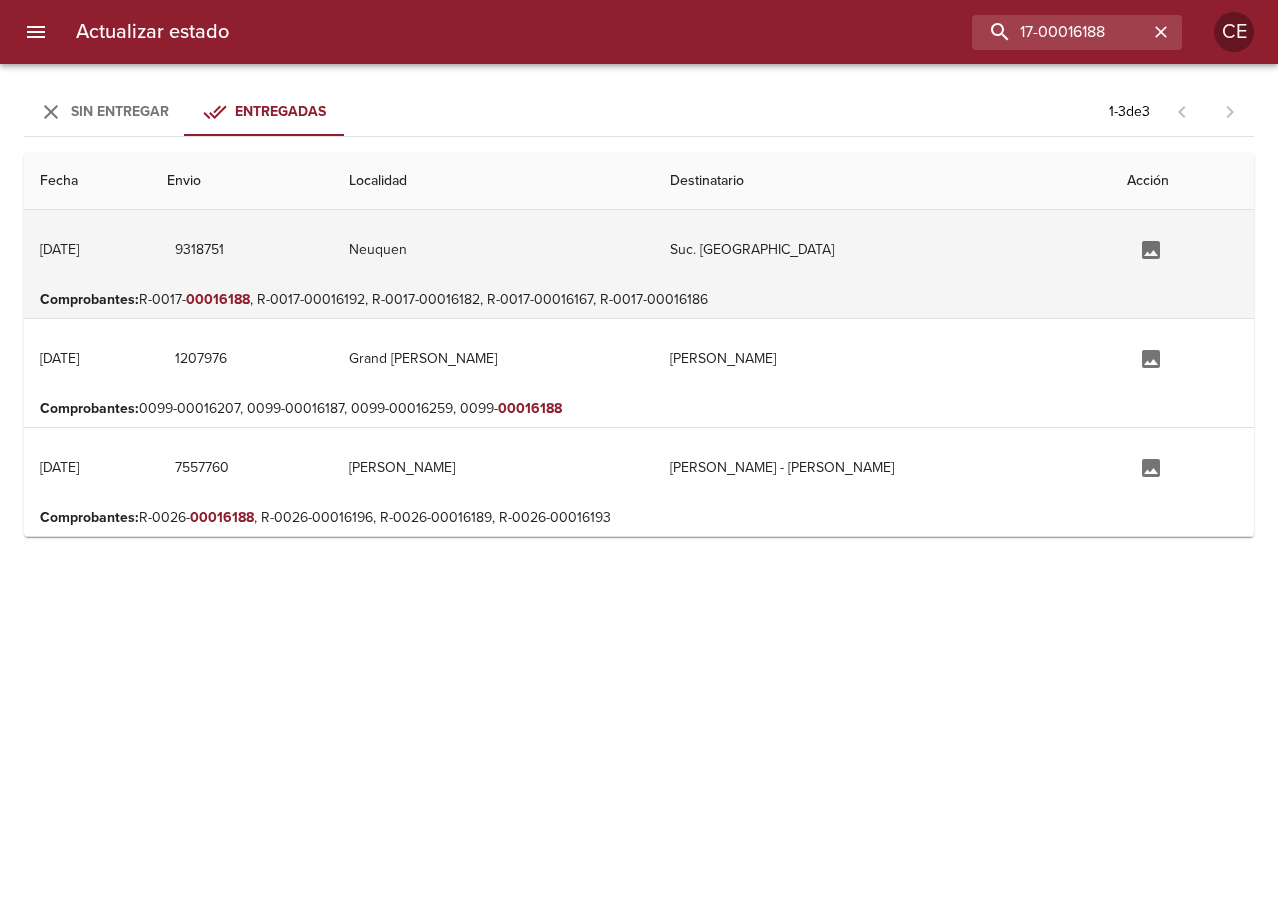 click on "Suc. [GEOGRAPHIC_DATA]" at bounding box center (882, 250) 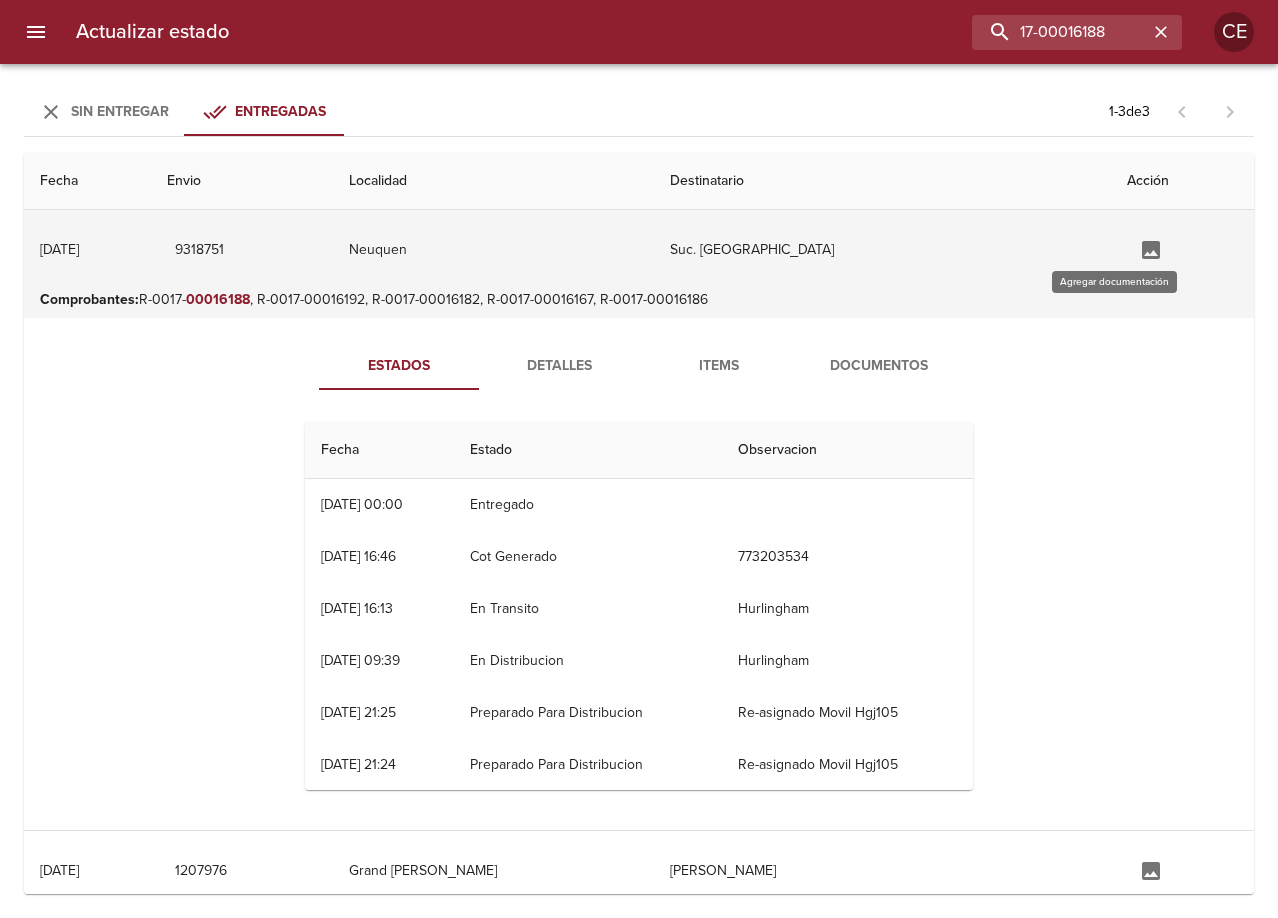 click 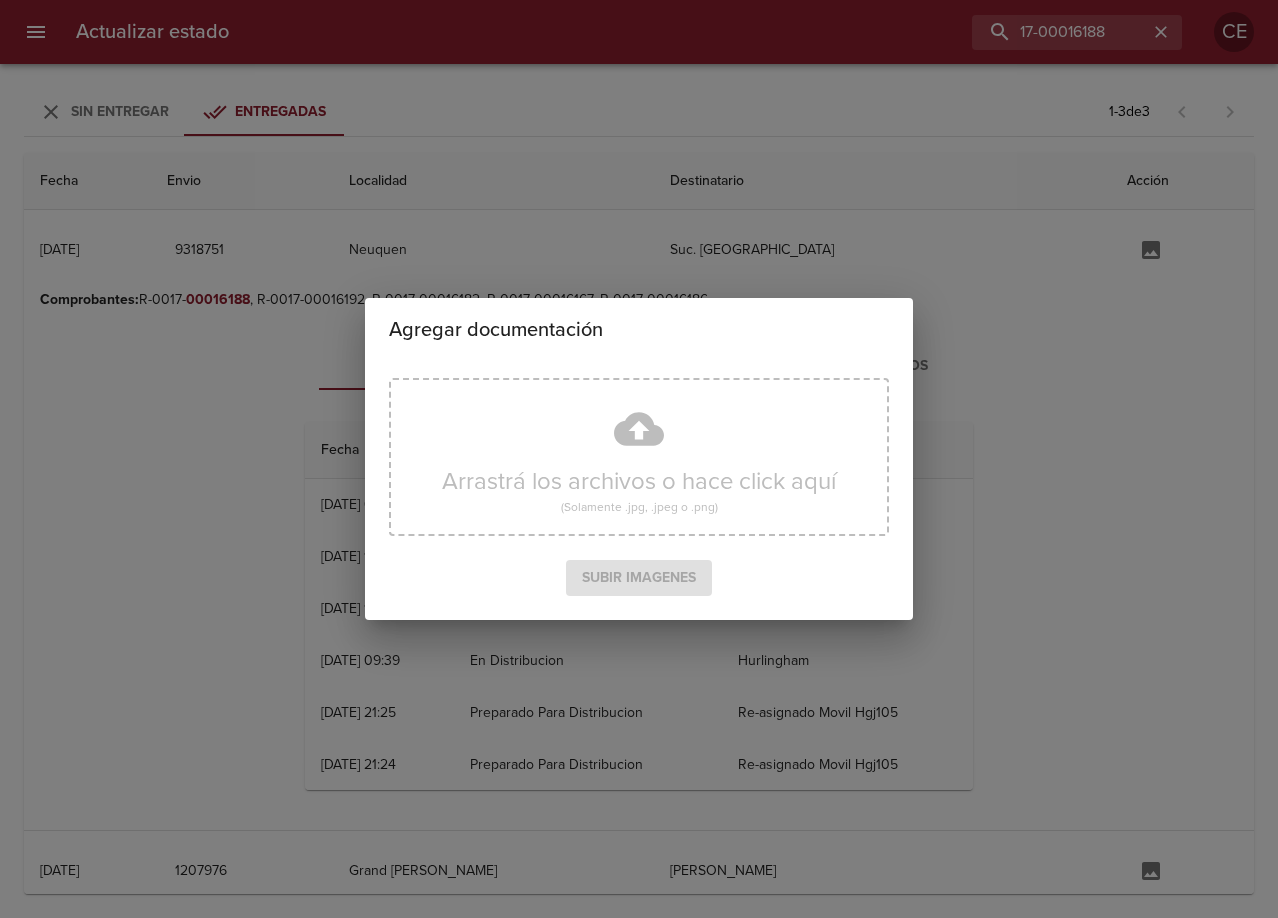 click on "Agregar documentación Arrastrá los archivos o hace click aquí (Solamente .jpg, .jpeg o .png) Subir imagenes" at bounding box center [639, 459] 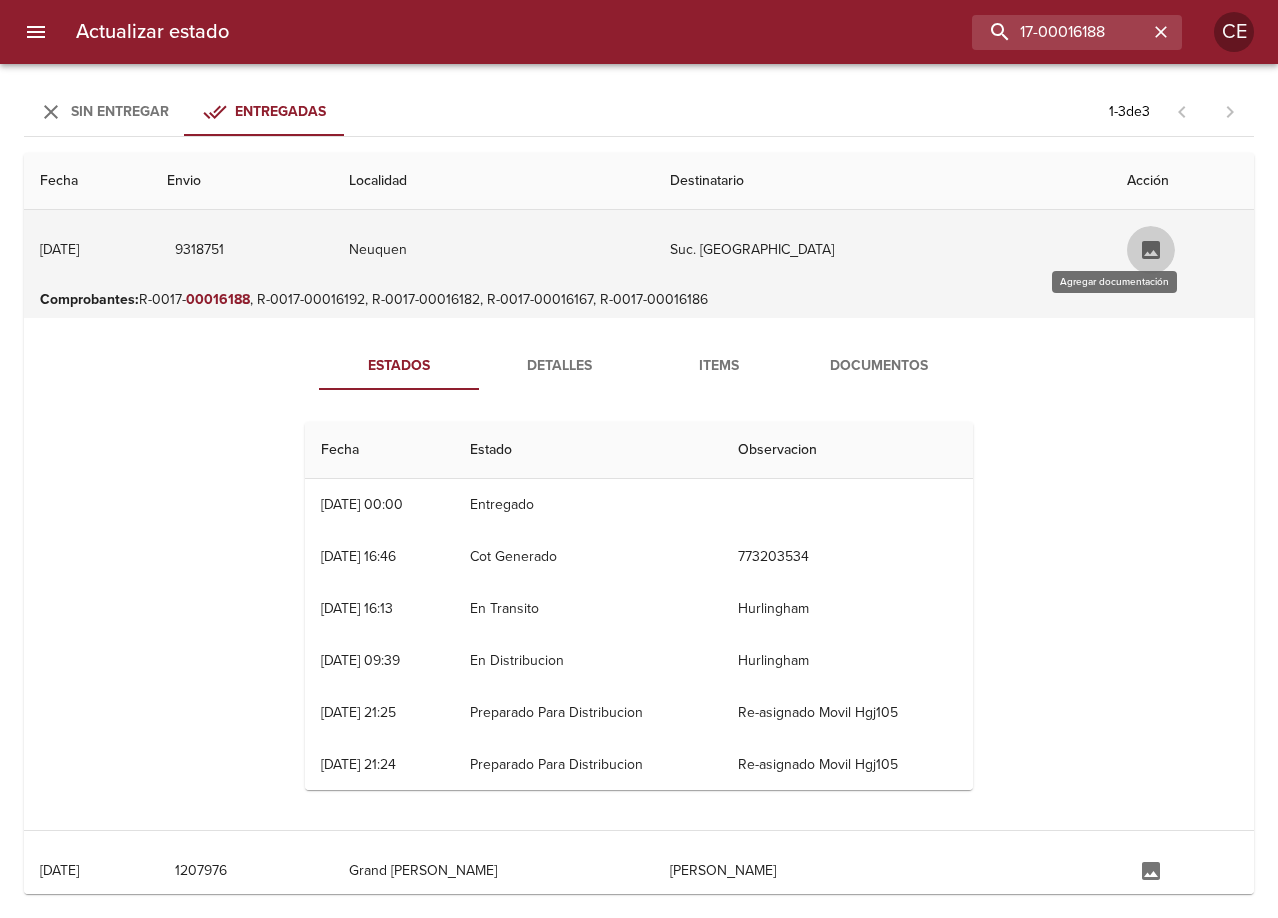 click 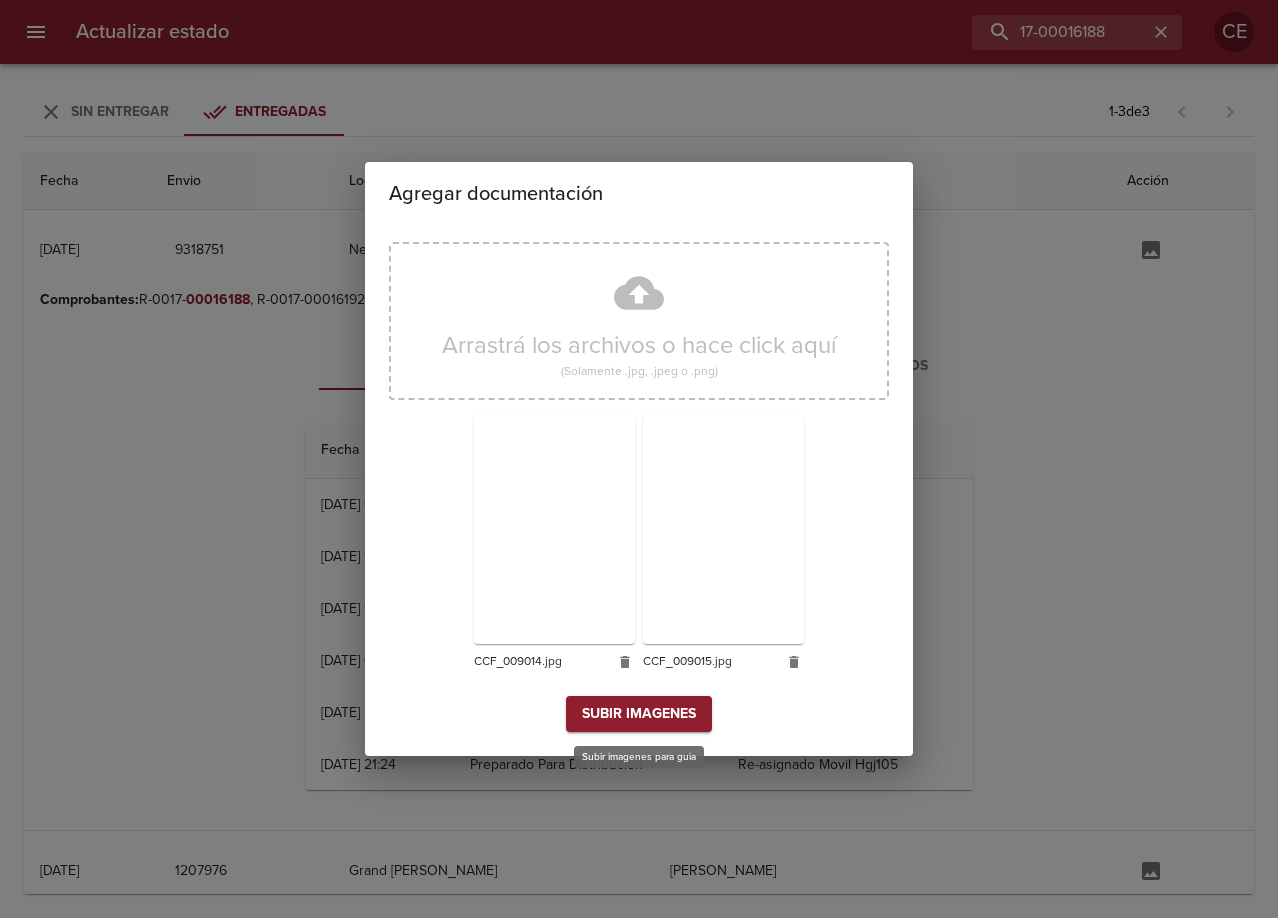 click on "Subir imagenes" at bounding box center (639, 714) 